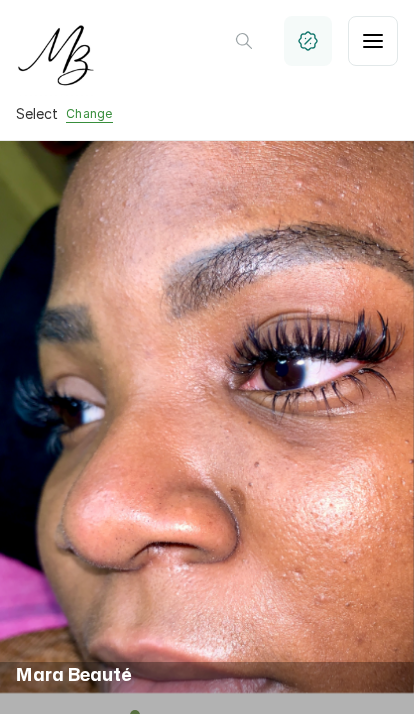 scroll, scrollTop: 0, scrollLeft: 0, axis: both 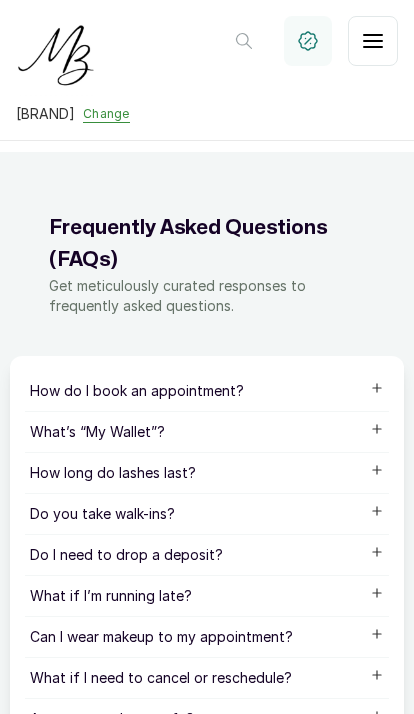click at bounding box center (308, 41) 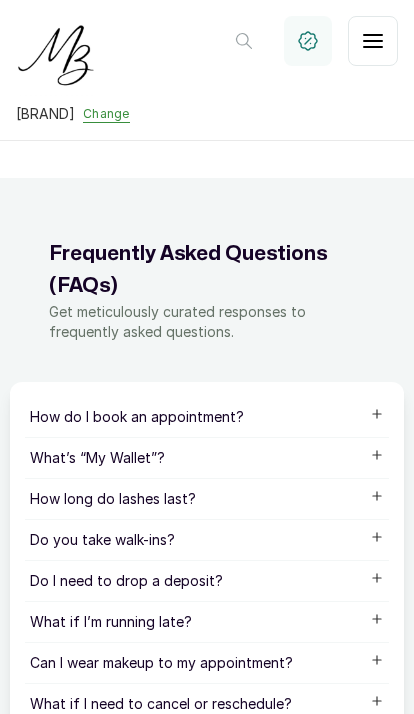 scroll, scrollTop: 1454, scrollLeft: 0, axis: vertical 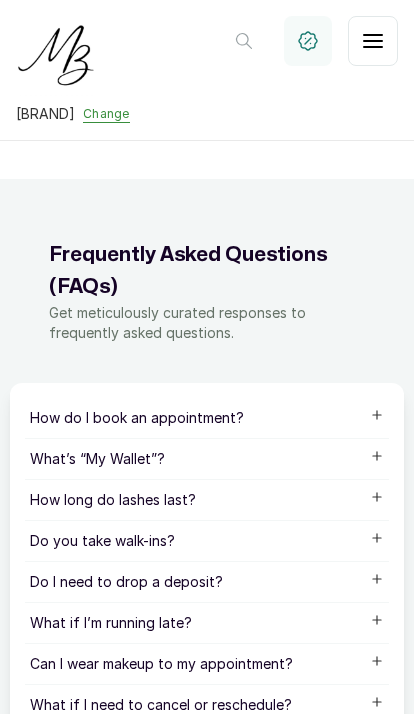 click at bounding box center [308, 41] 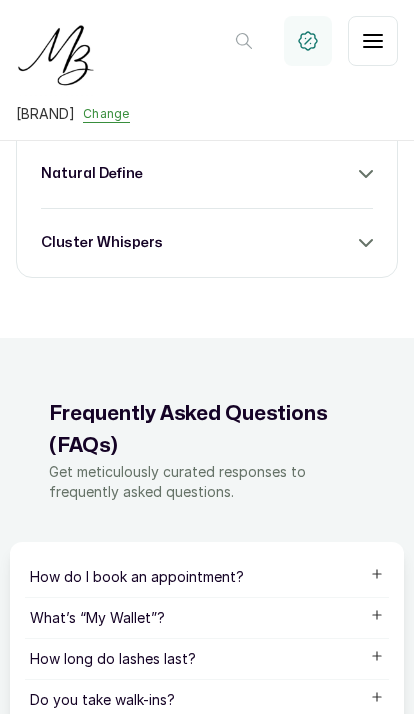 scroll, scrollTop: 1285, scrollLeft: 0, axis: vertical 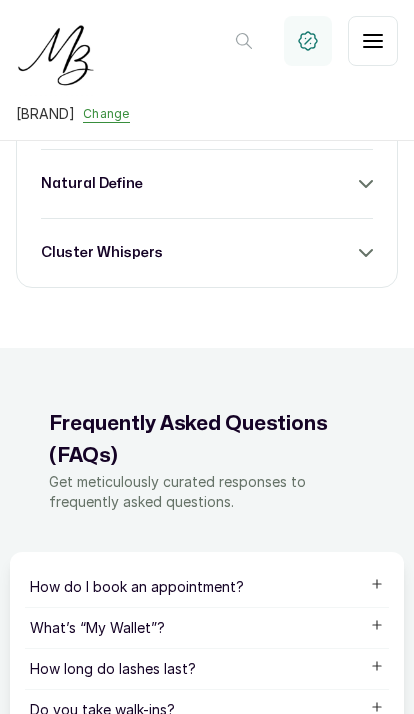 click 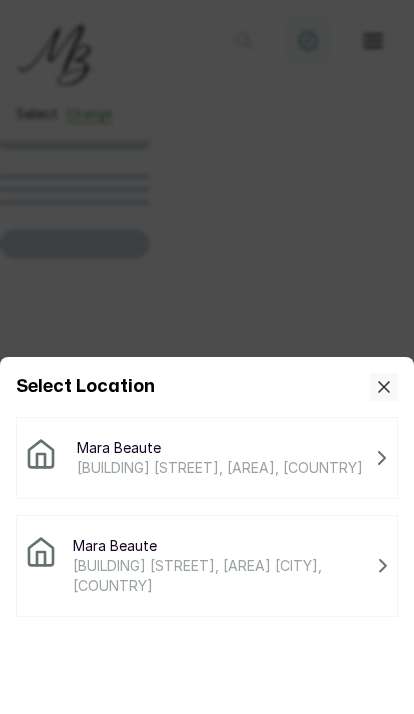 scroll, scrollTop: 82, scrollLeft: 0, axis: vertical 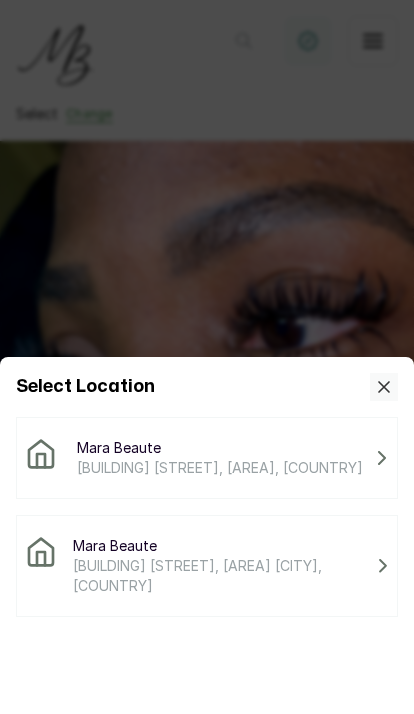 click 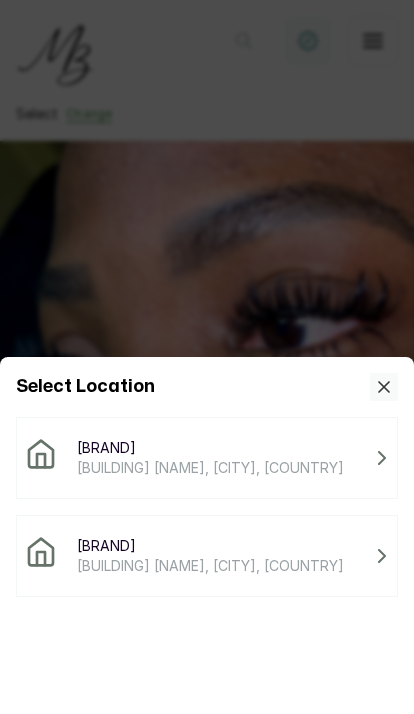 scroll, scrollTop: 82, scrollLeft: 0, axis: vertical 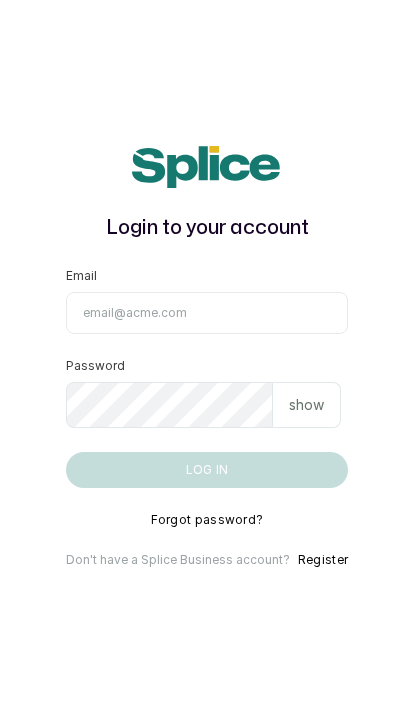 click on "show" at bounding box center [306, 405] 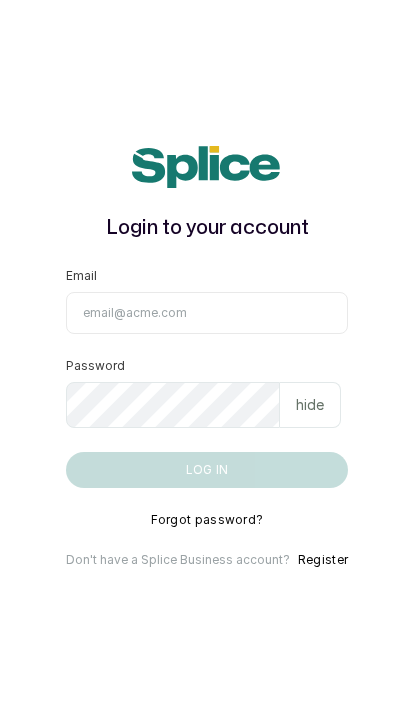 click on "Email" at bounding box center [207, 313] 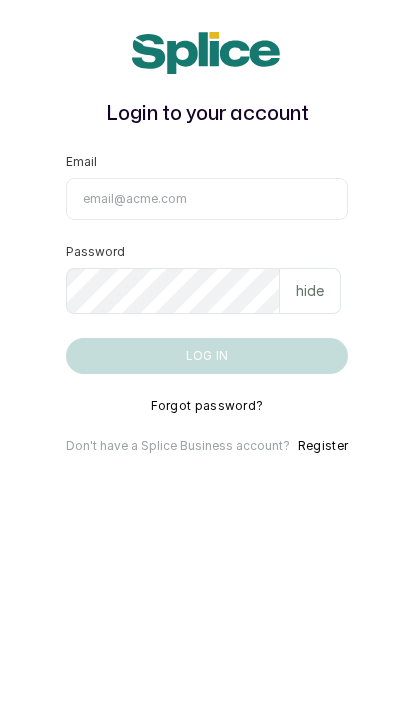 type on "everywithamara@[EMAIL]" 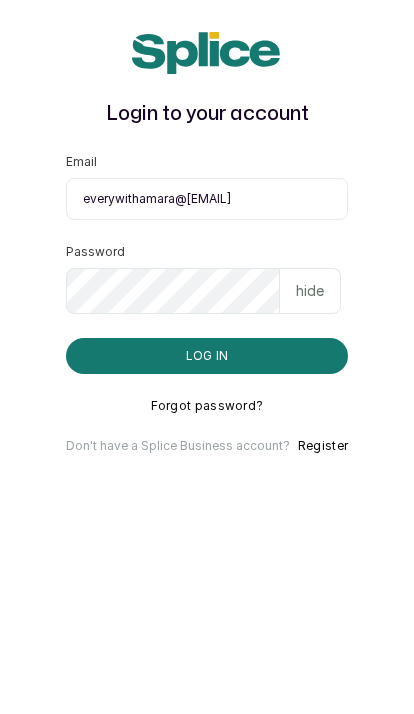 scroll, scrollTop: 82, scrollLeft: 0, axis: vertical 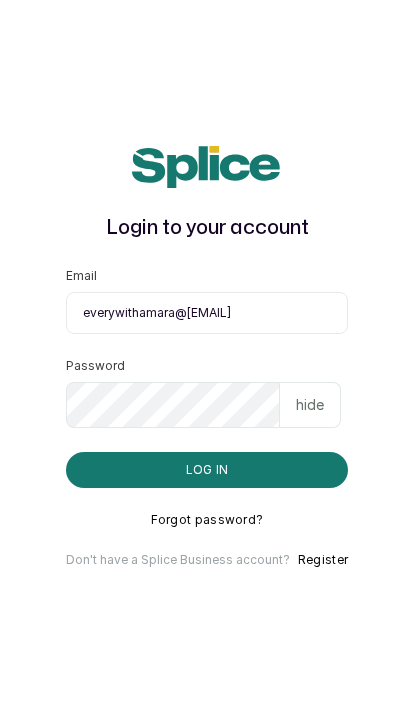 click on "Log in" at bounding box center [207, 470] 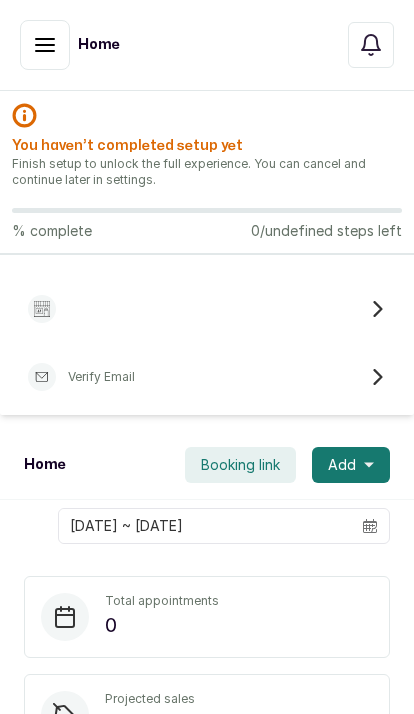 scroll, scrollTop: 0, scrollLeft: 0, axis: both 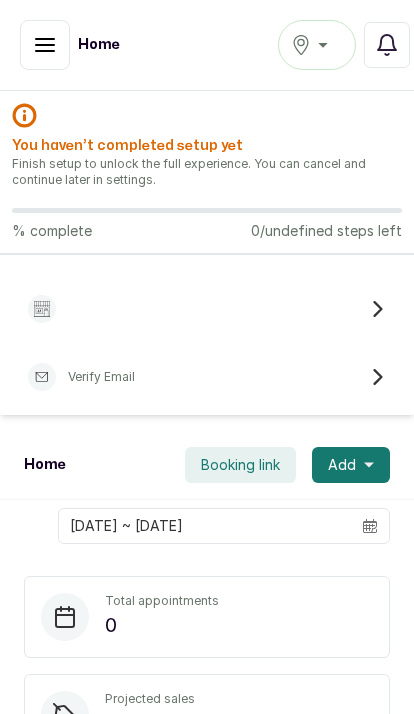 click at bounding box center (207, 309) 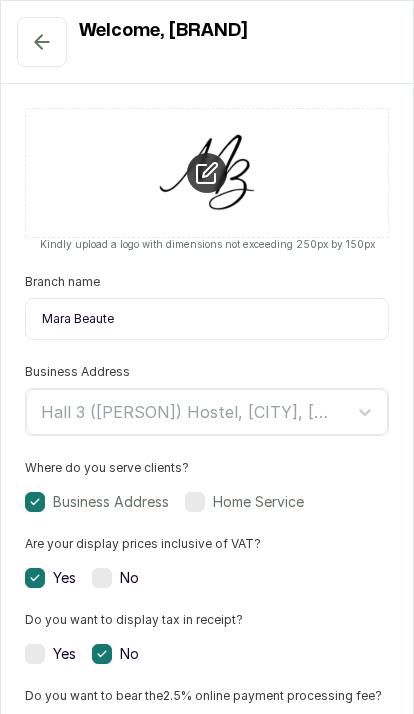 scroll, scrollTop: 0, scrollLeft: 0, axis: both 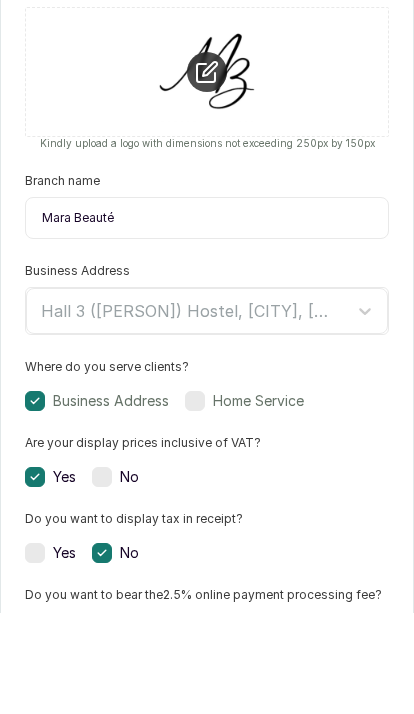 type on "Mara Beauté" 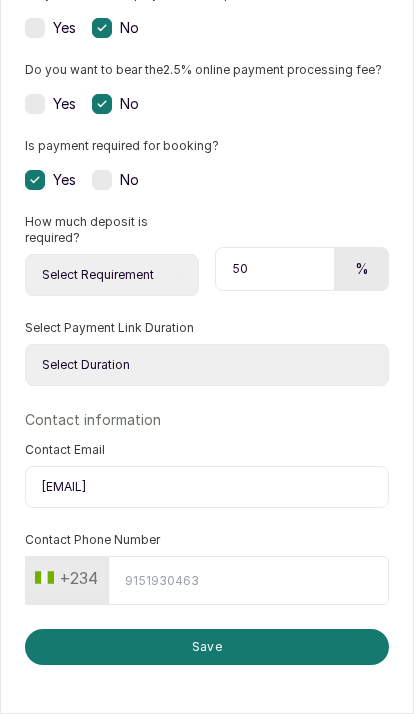 scroll, scrollTop: 626, scrollLeft: 0, axis: vertical 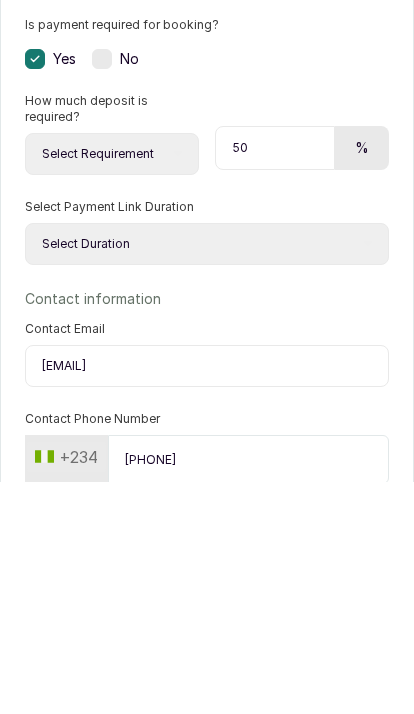 type on "8024935381" 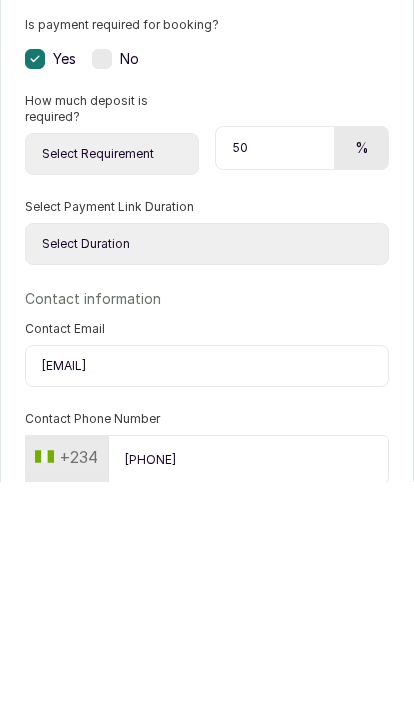 click on "Select Duration 1 hour 2 hour 3 hour 4 hour 5 hour 6 hour 7 hour 8 hour 9 hour 10 hour 11 hour 12 hour 13 hour 14 hour 15 hour 16 hour 17 hour 18 hour 19 hour 20 hour 21 hour 22 hour 23 hour 24 hour" at bounding box center [207, 476] 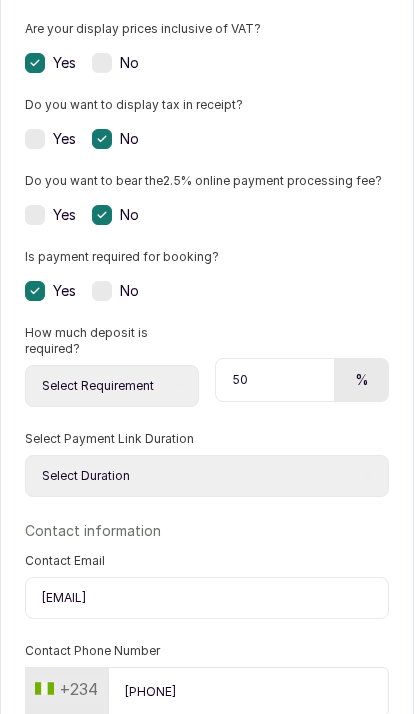select on "24" 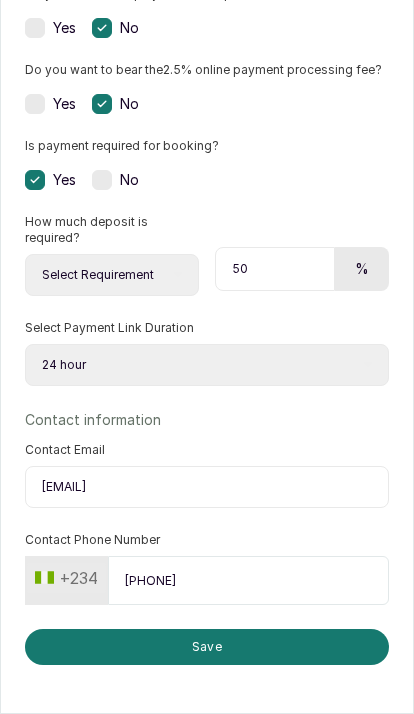 scroll, scrollTop: 626, scrollLeft: 0, axis: vertical 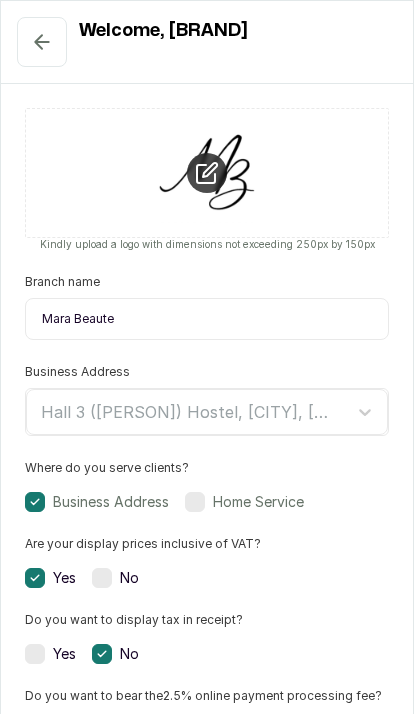 click on "Mara Beaute" at bounding box center (207, 319) 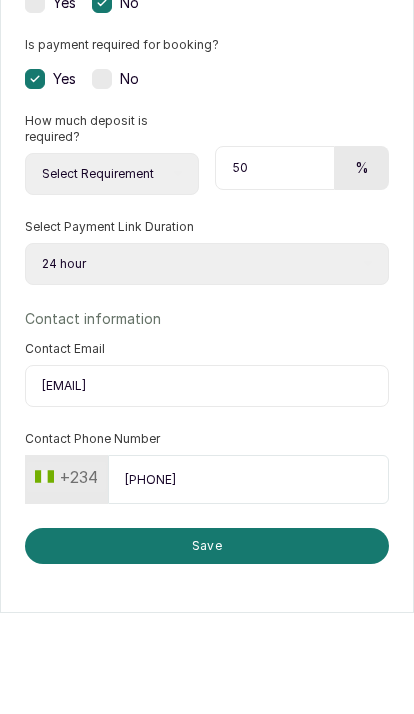 scroll, scrollTop: 650, scrollLeft: 0, axis: vertical 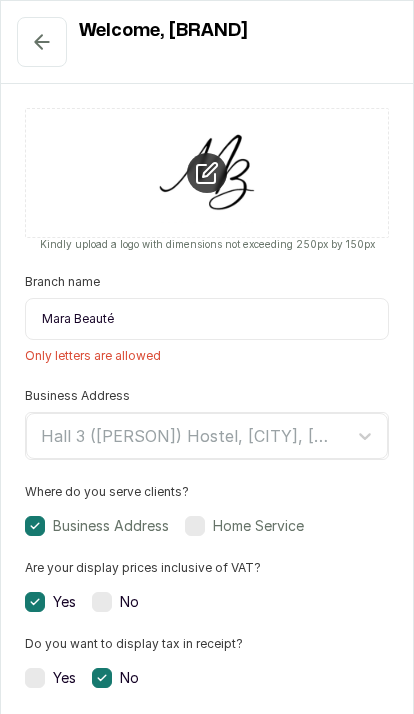 click on "Mara Beauté" at bounding box center [207, 319] 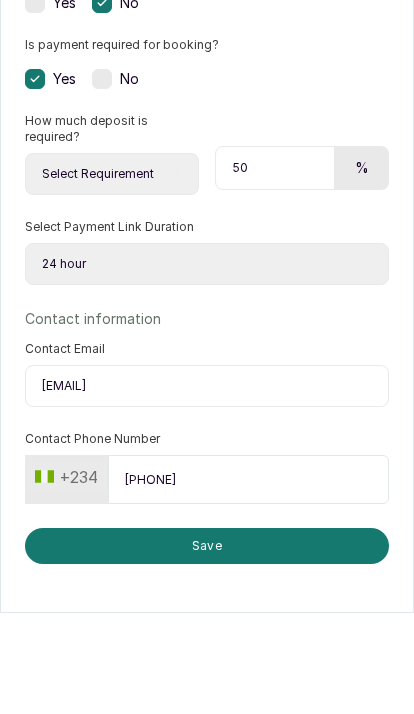 scroll, scrollTop: 626, scrollLeft: 0, axis: vertical 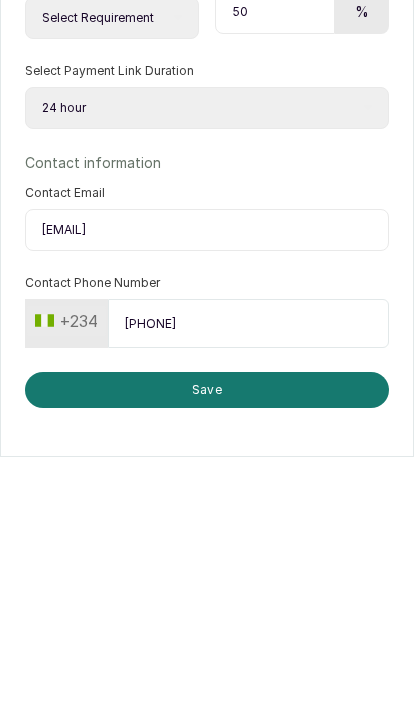 type on "Mara Beaute" 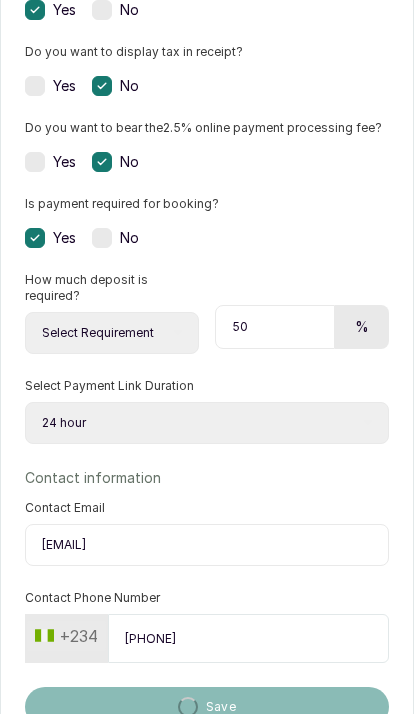 scroll, scrollTop: 0, scrollLeft: 0, axis: both 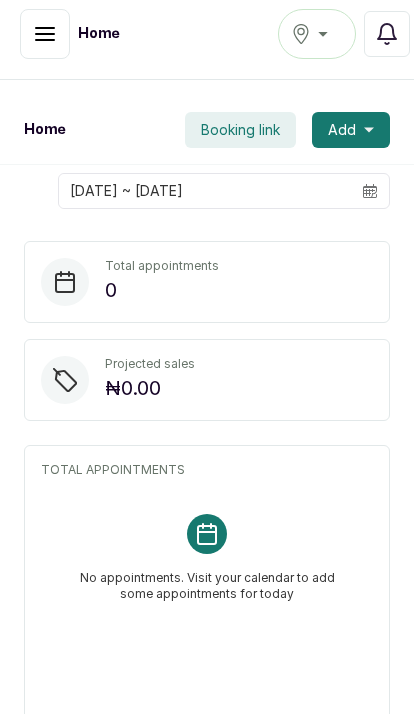 click on "Home" at bounding box center [45, 130] 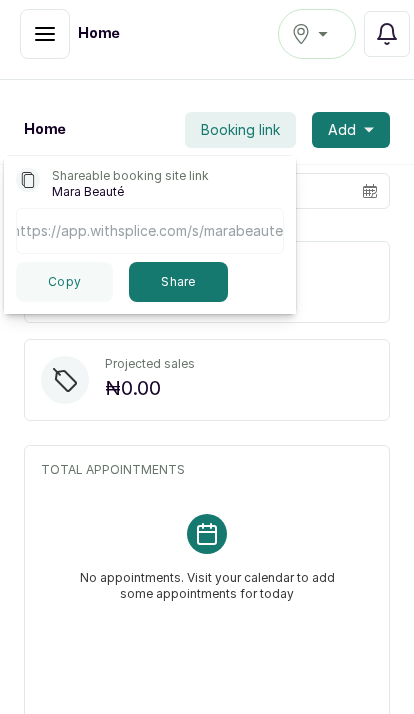 scroll, scrollTop: 0, scrollLeft: 18, axis: horizontal 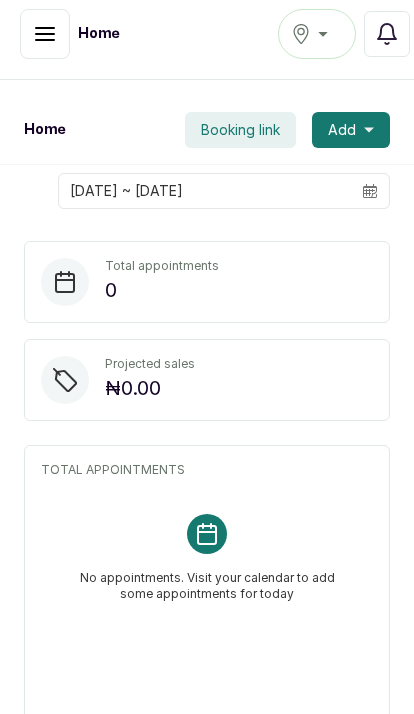 click on "Home" at bounding box center (45, 130) 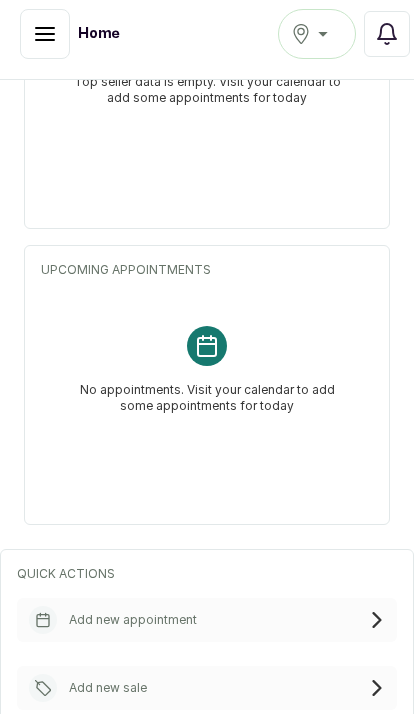 scroll, scrollTop: 791, scrollLeft: 0, axis: vertical 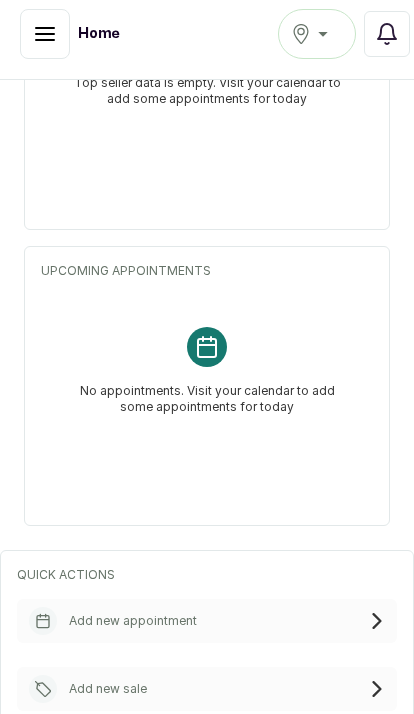 click on "Add new client" at bounding box center [207, 757] 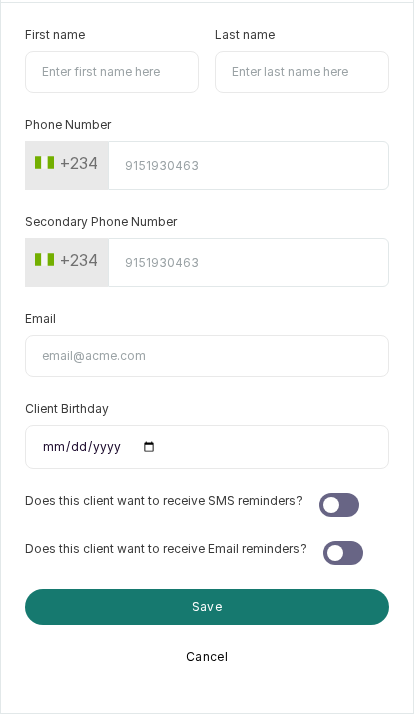 scroll, scrollTop: 82, scrollLeft: 0, axis: vertical 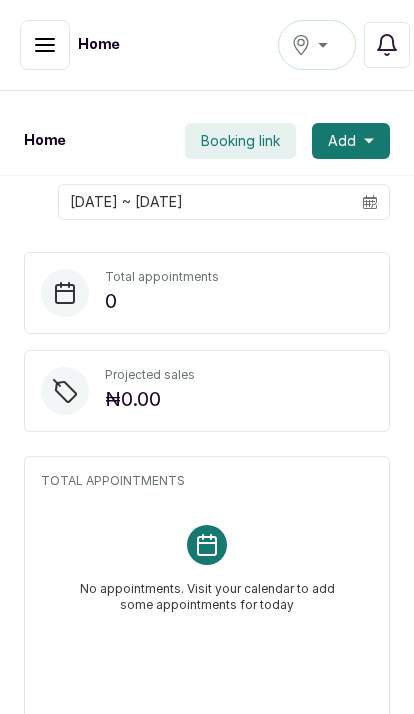 click 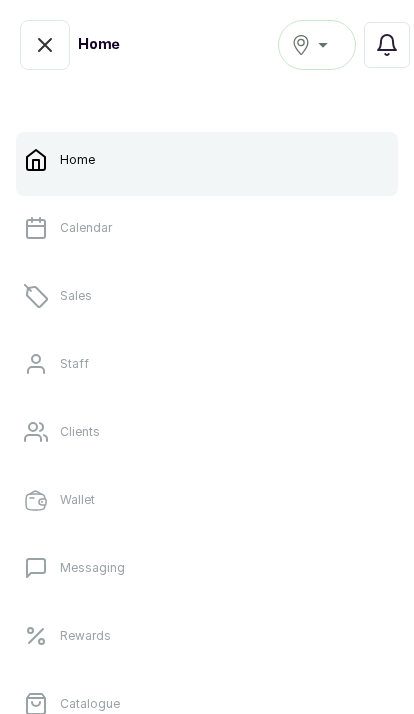 click on "Mara Beaute" at bounding box center [317, 45] 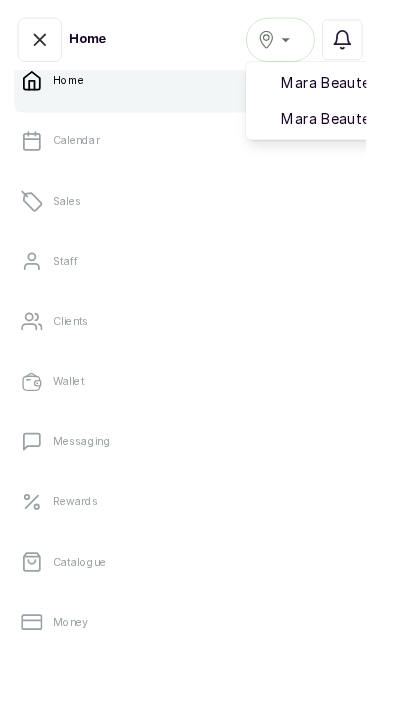 scroll, scrollTop: 71, scrollLeft: 0, axis: vertical 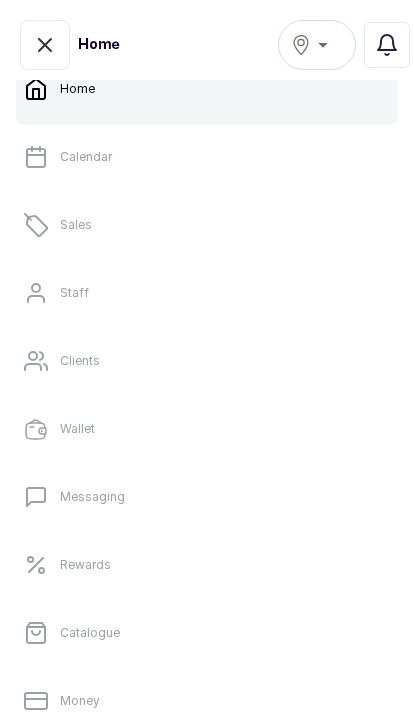 click on "Mara Beaute" at bounding box center [317, 45] 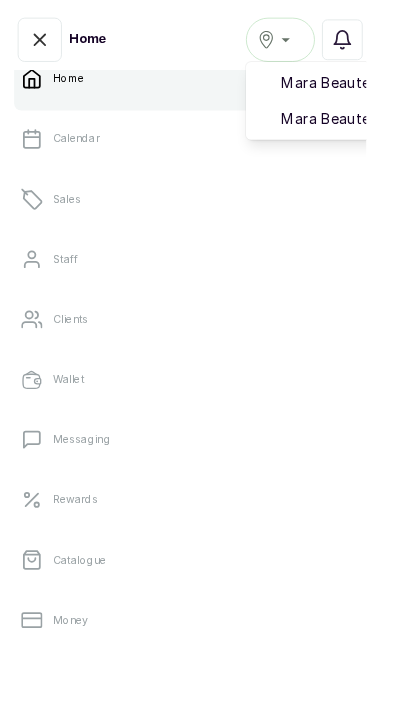 click on "Mara Beaute" at bounding box center [390, 94] 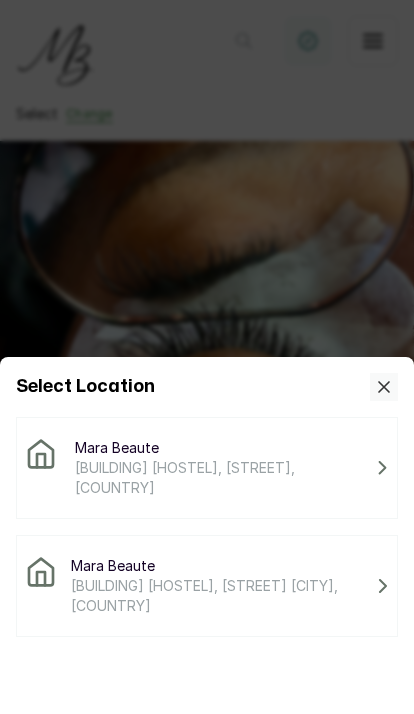 scroll, scrollTop: 82, scrollLeft: 0, axis: vertical 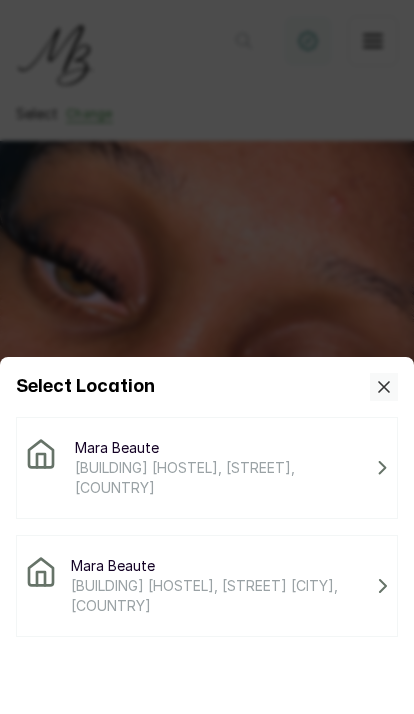 click on "Mara Beauté [BUILDING] [HOSTEL], [STREET], [COUNTRY]" at bounding box center (207, 468) 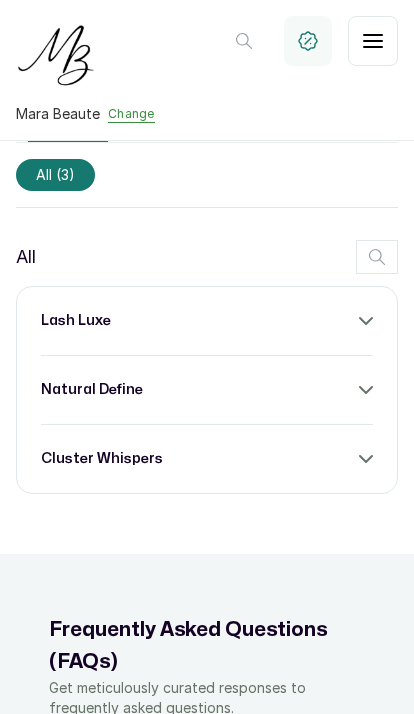 scroll, scrollTop: 679, scrollLeft: 0, axis: vertical 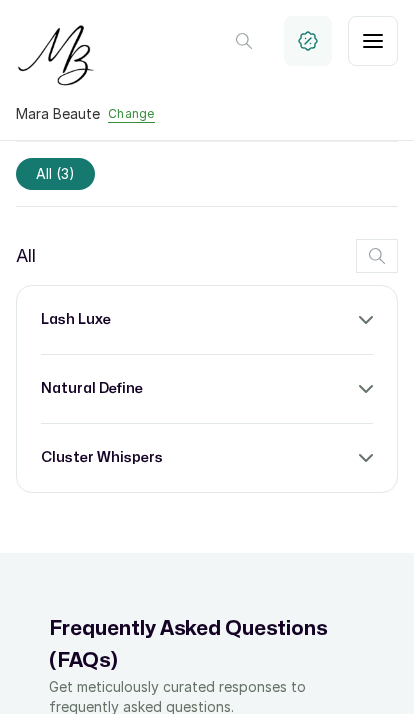 click on "Change" at bounding box center (131, 114) 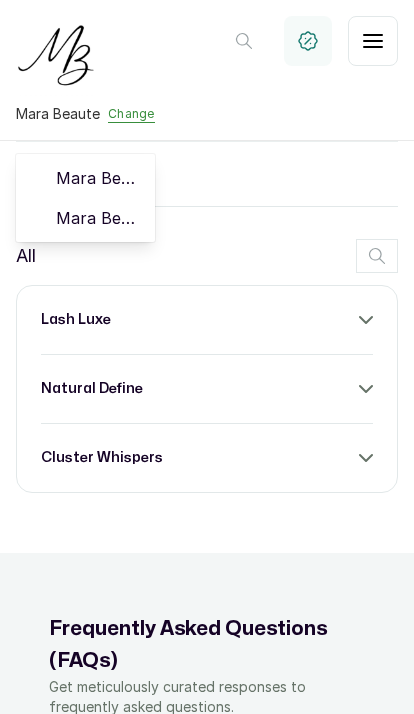 click on "Mara Beaute" at bounding box center (85, 218) 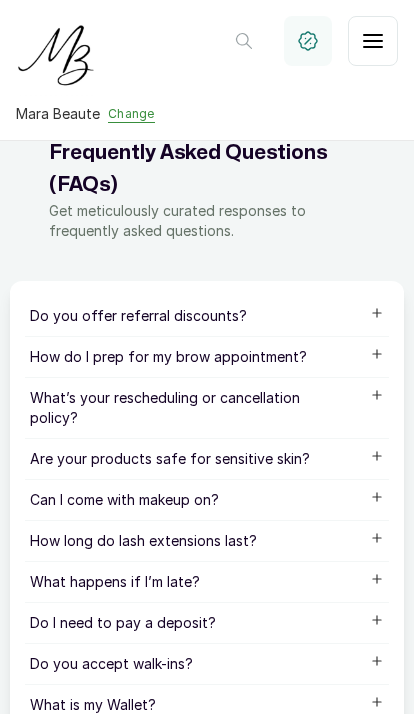 scroll, scrollTop: 1131, scrollLeft: 0, axis: vertical 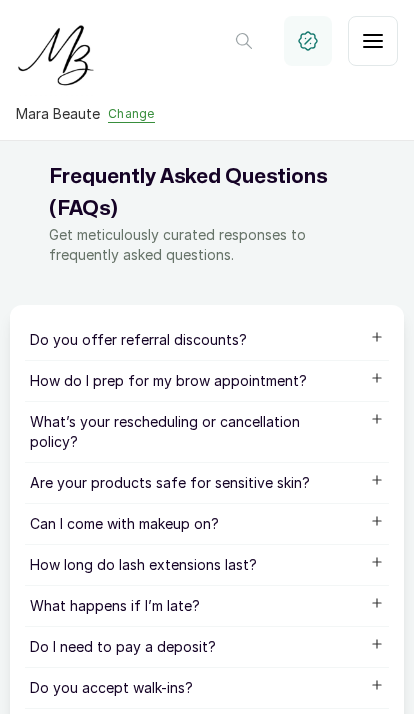 click 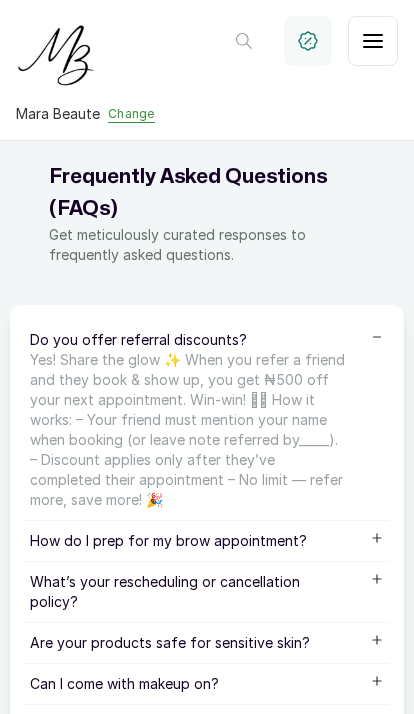click on "Do you offer referral discounts? Yesss! Share the glow ✨
When you refer a friend and they book & show up, you get ₦500 off your next appointment. Win-win! 🫶🏽
How it works:
– Your friend must mention your name when booking (or leave note referred by_____).
– Discount applies only after they’ve completed their appointment
– No limit — refer more, save more! 🎉" at bounding box center [207, 420] 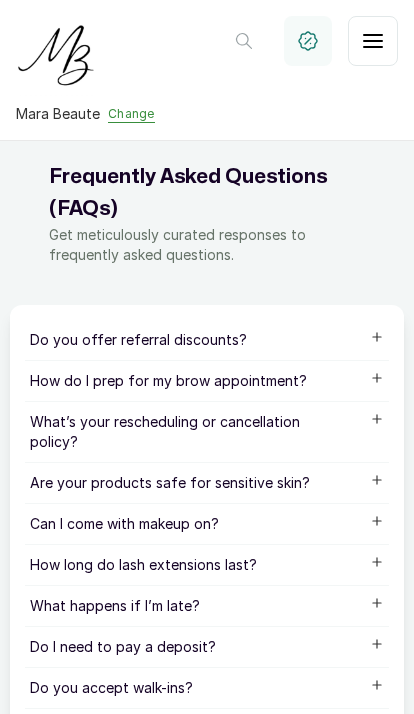 click on "How do I prep for my brow appointment?" at bounding box center (207, 381) 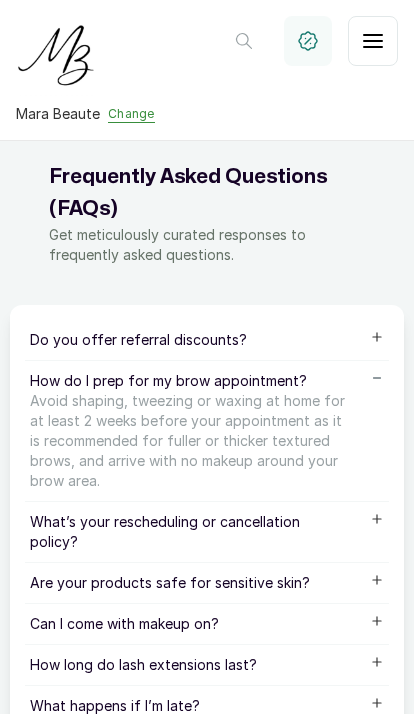 click on "How do I prep for my brow appointment? Avoid shaping, tweezing or waxing at home for at least 2 weeks before your appointment as it is recommended for fuller or thicker textured brows, and arrive with no makeup around your brow area." at bounding box center (207, 431) 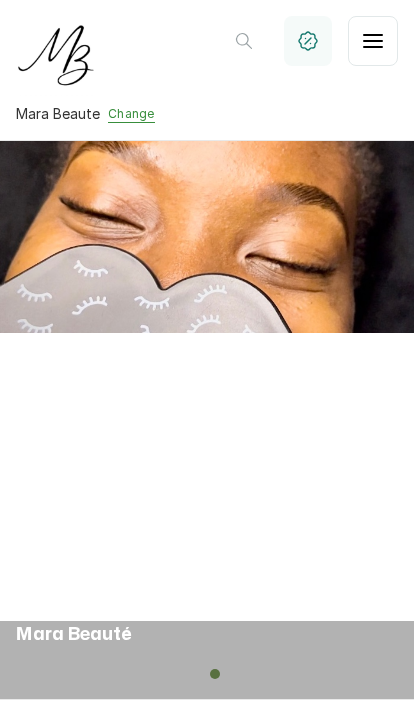 scroll, scrollTop: 0, scrollLeft: 0, axis: both 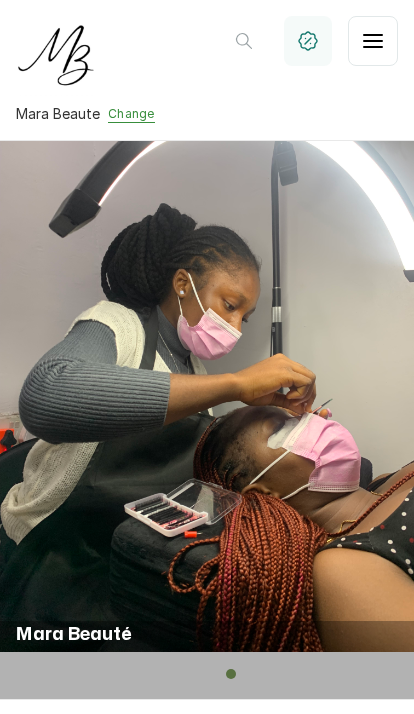 click 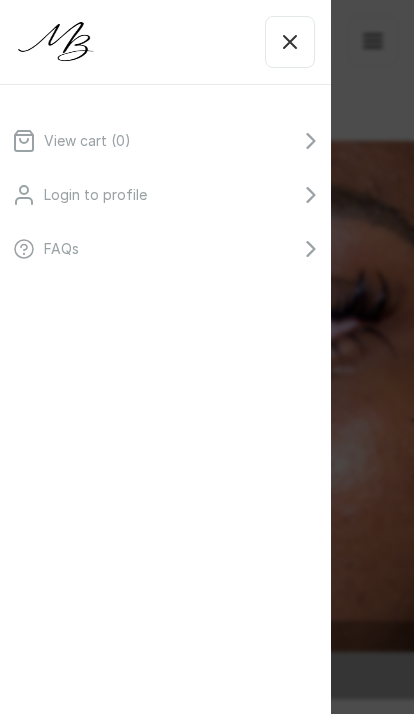click on "View cart ( 0 ) Login to profile FAQs" at bounding box center (207, 357) 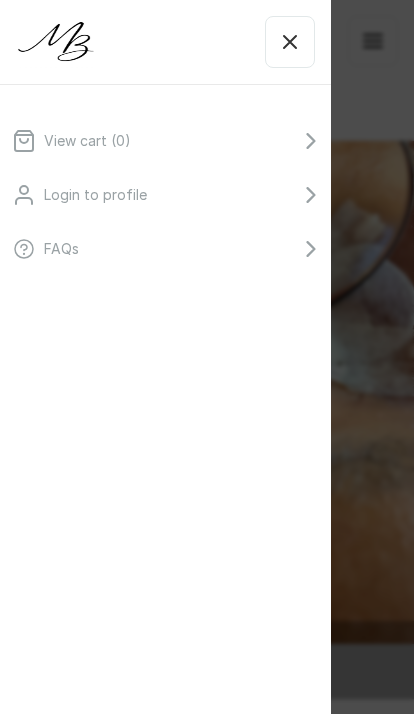 click 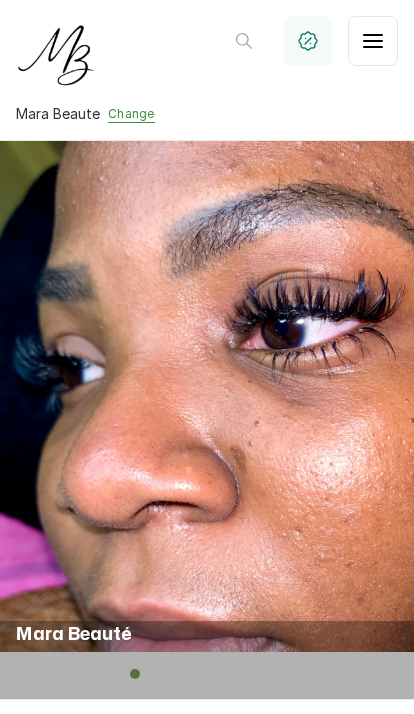 click on "Change" at bounding box center [131, 114] 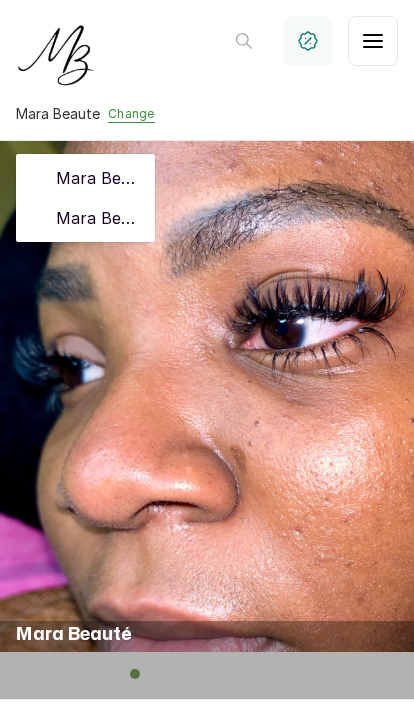 click on "Mara Beaute" at bounding box center [97, 178] 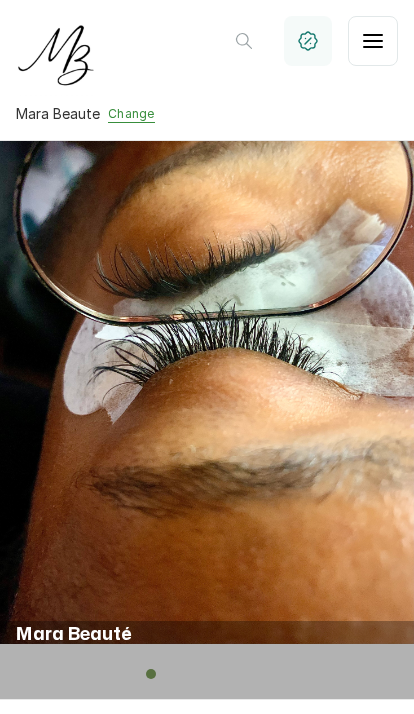 click on "Change" at bounding box center [131, 114] 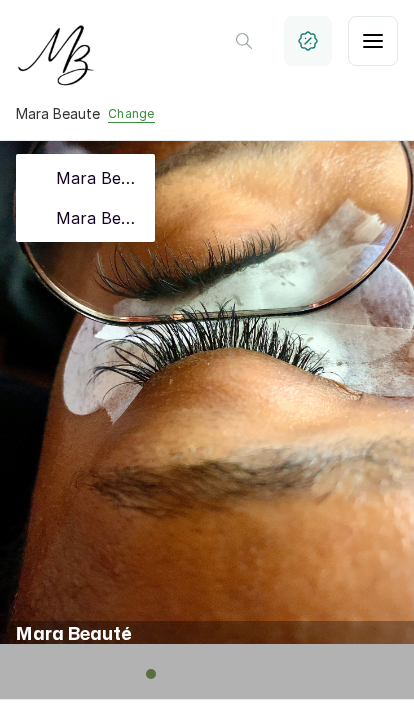 click on "Mara Beaute" at bounding box center [85, 178] 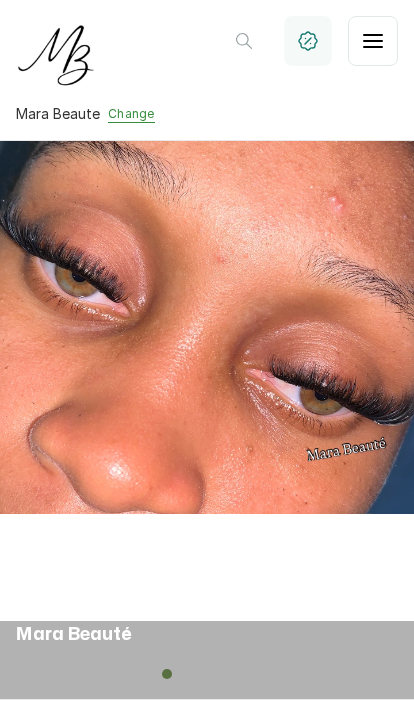click at bounding box center (373, 41) 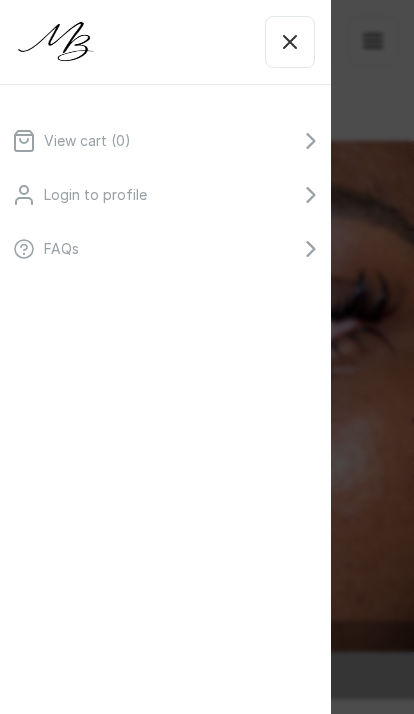 click on "Login to profile" at bounding box center (165, 195) 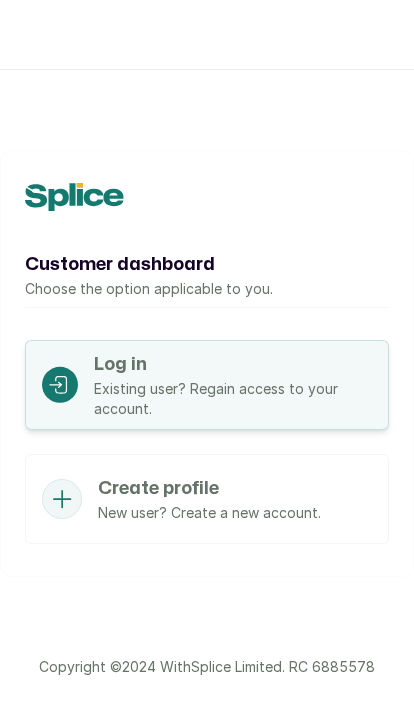 click on "Existing user? Regain access to your account." at bounding box center (233, 399) 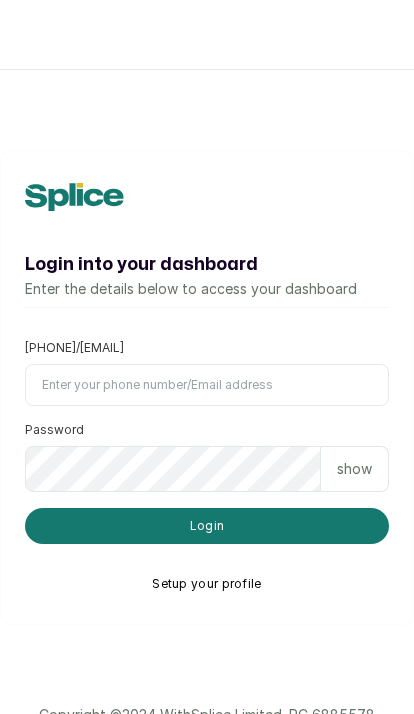click on "Phone number/Email address" at bounding box center [207, 385] 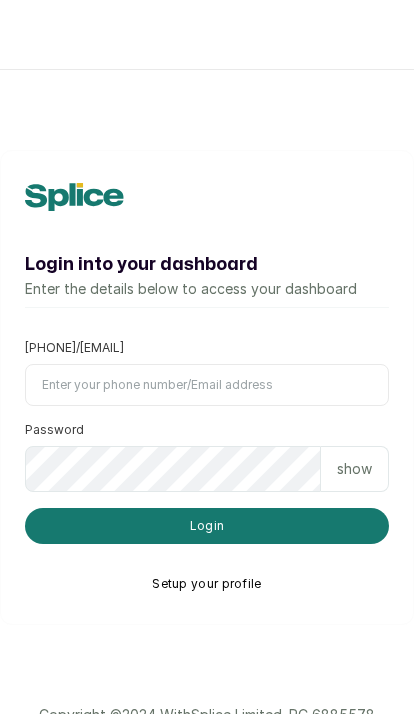 click on "Setup your profile" at bounding box center (206, 584) 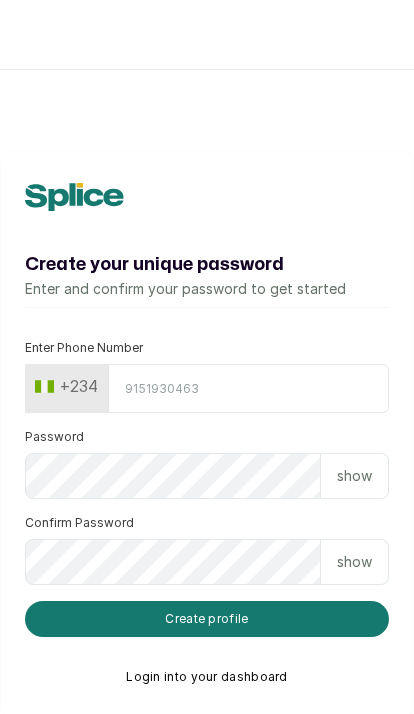 click on "Enter Phone Number" at bounding box center [248, 388] 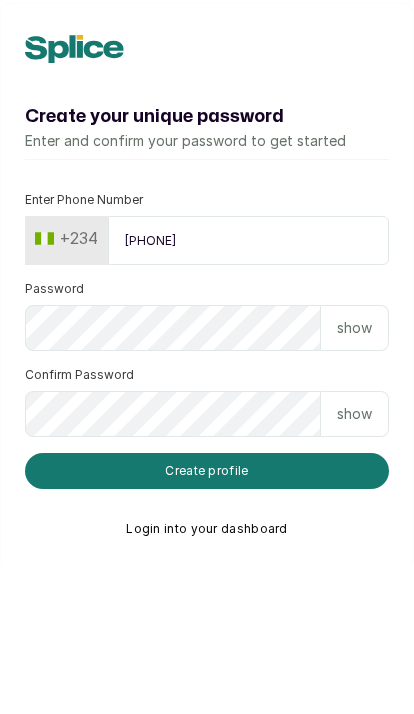 type on "8163626748" 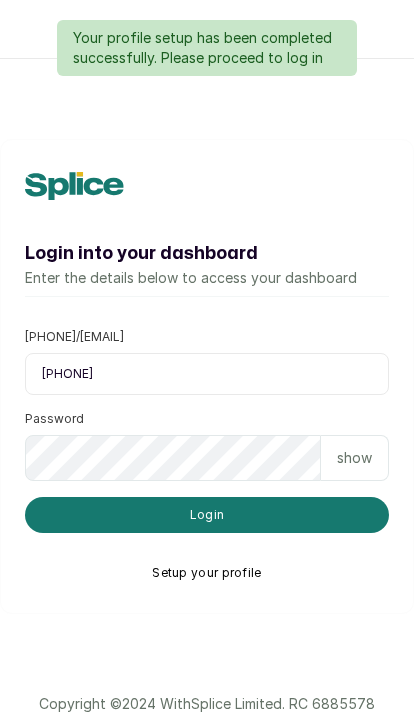 scroll, scrollTop: 11, scrollLeft: 0, axis: vertical 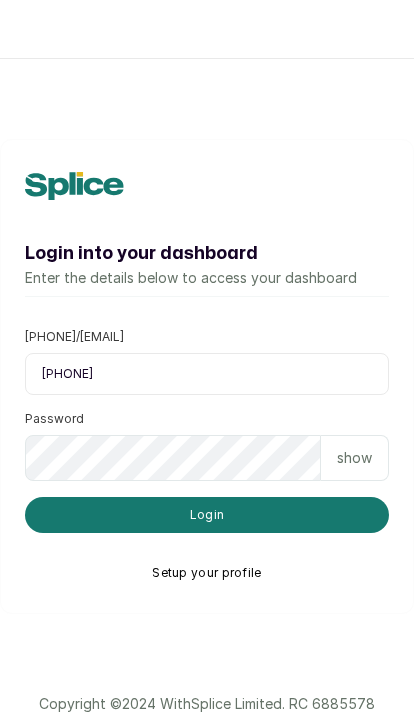click on "show" at bounding box center (354, 458) 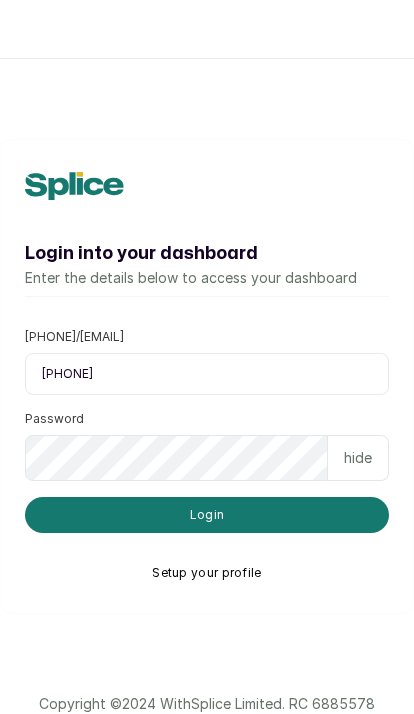 click on "Login" at bounding box center [207, 515] 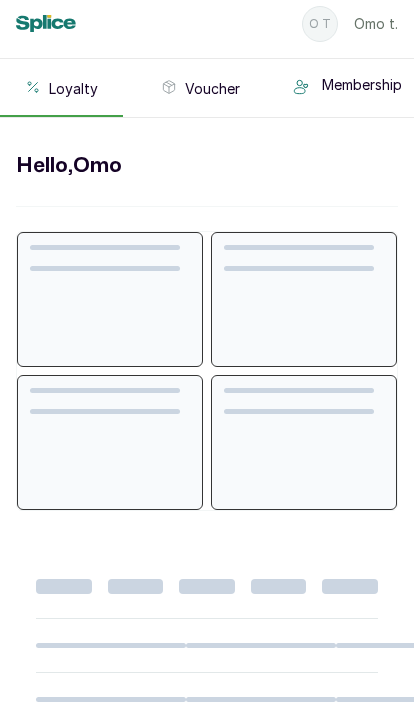 scroll, scrollTop: 0, scrollLeft: 0, axis: both 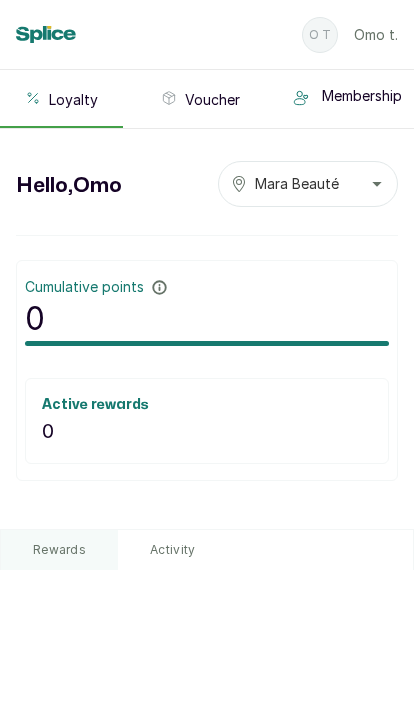 click on "Cumulative points  These reward points are only redeemable in this location." at bounding box center (96, 287) 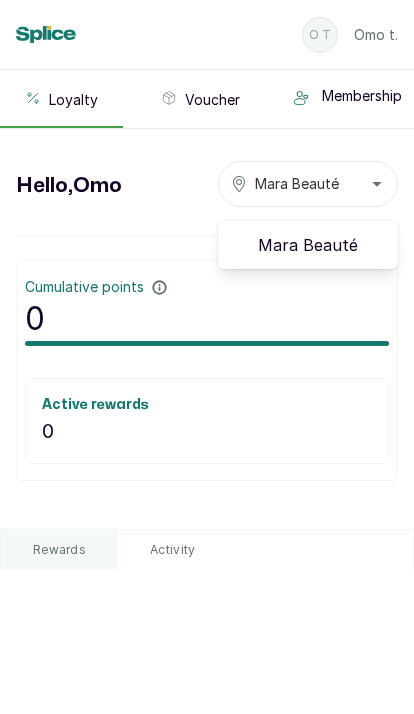 click 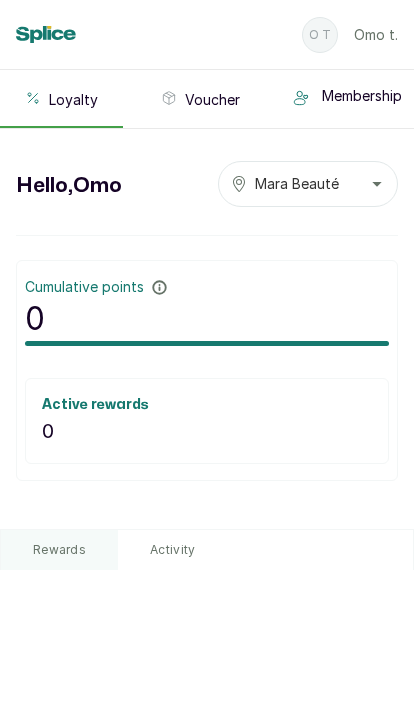 click on "Activity" at bounding box center (172, 550) 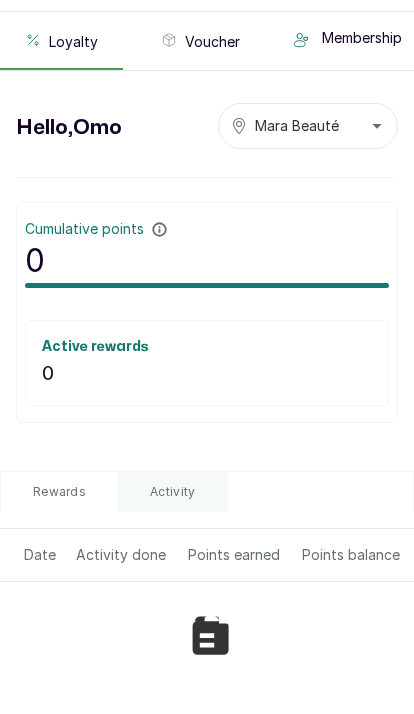 scroll, scrollTop: 9, scrollLeft: 0, axis: vertical 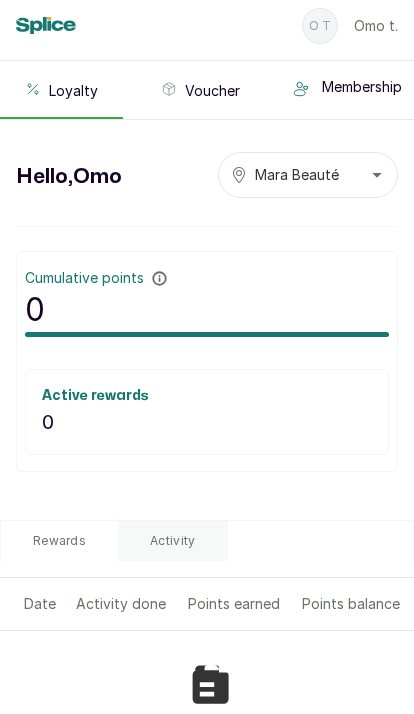click on "Activity done" at bounding box center (124, 604) 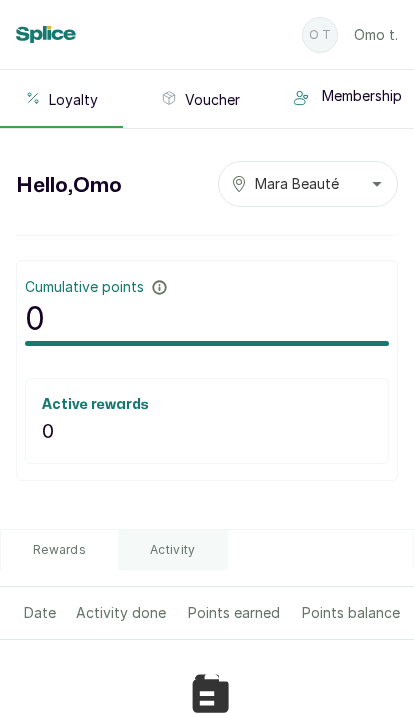 click on "Voucher" at bounding box center (212, 100) 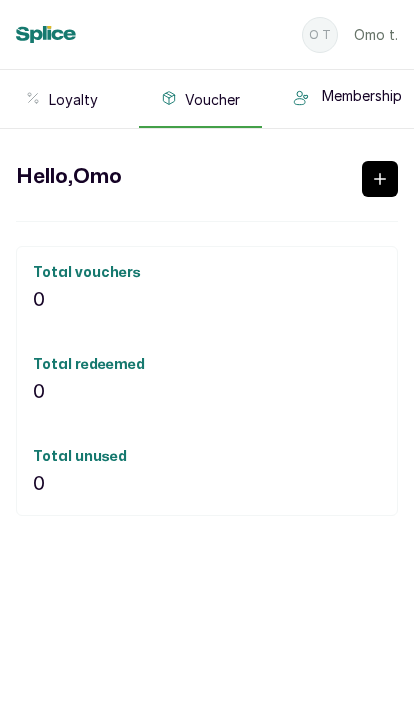 click 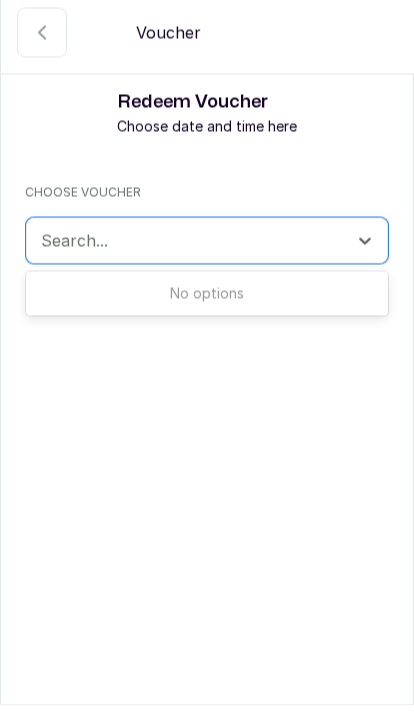 click 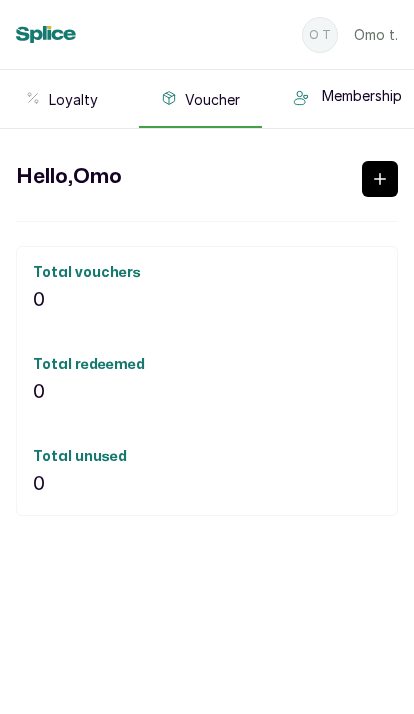 click on "Membership" at bounding box center [362, 98] 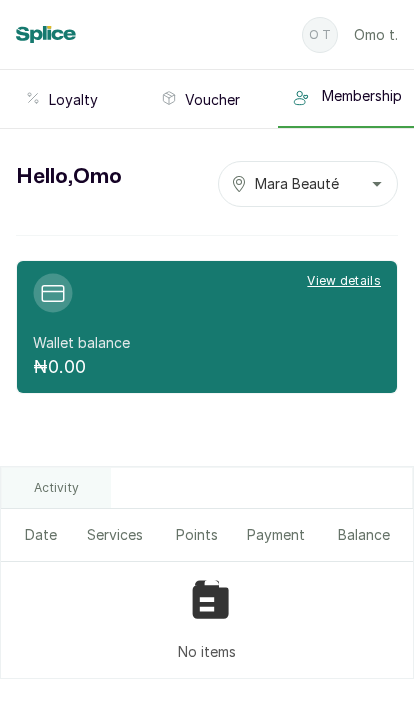 click on "O t" at bounding box center [320, 35] 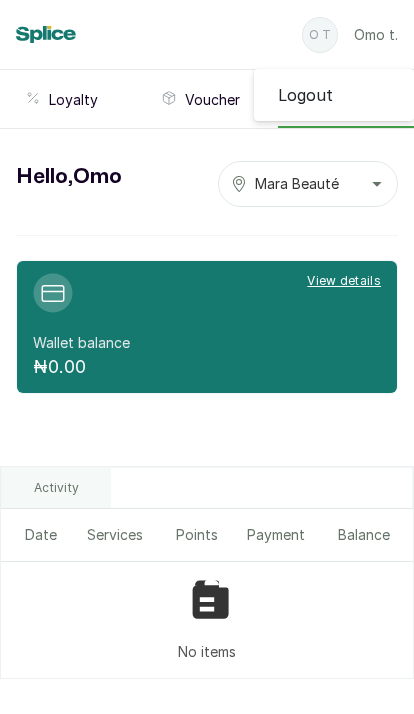 click on "Hello,  Omo Mara Beauté Mara Beauté" at bounding box center [207, 198] 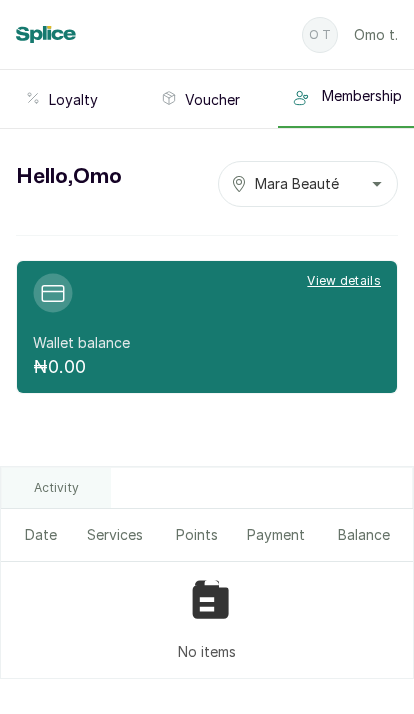 click on "O t Omo   t ." at bounding box center [350, 34] 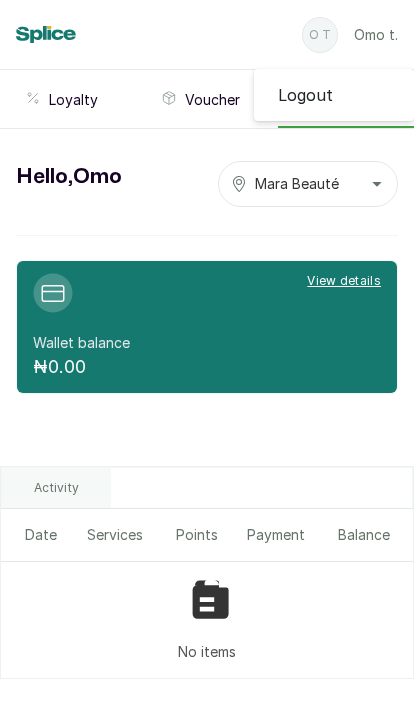 click on "Hello,  Omo" at bounding box center [69, 177] 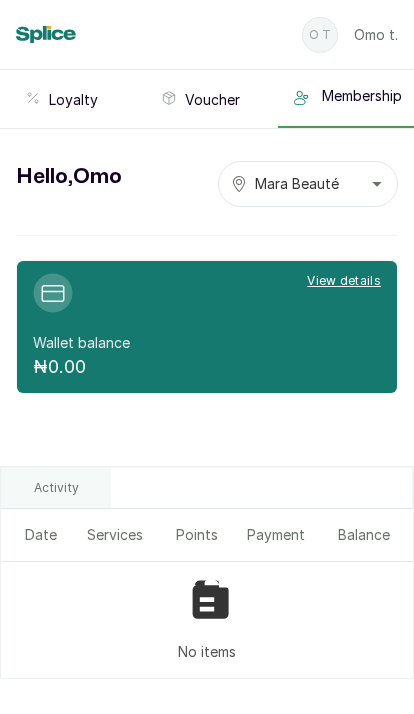 click 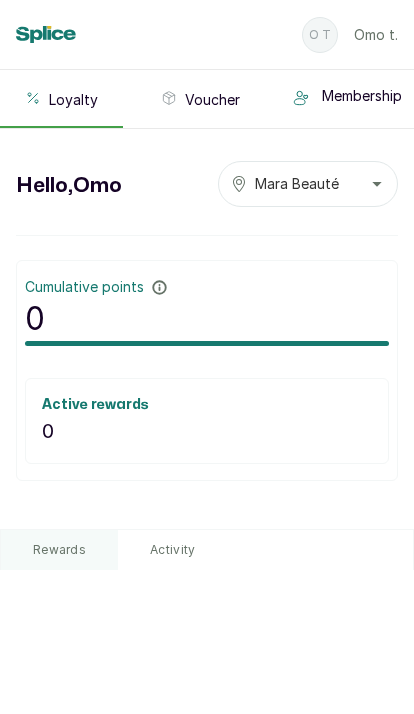 click on "Activity" at bounding box center [172, 550] 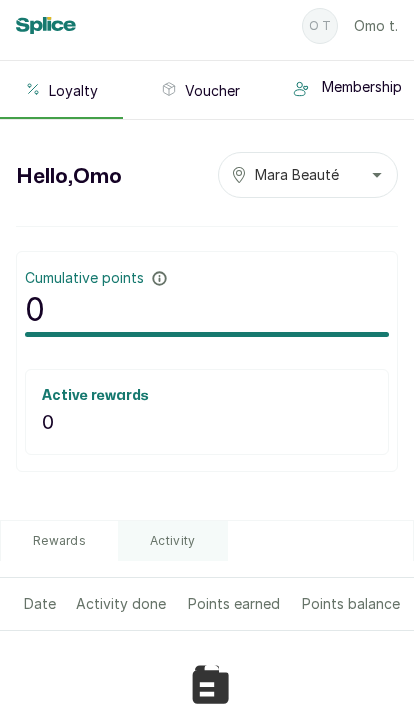 scroll, scrollTop: 0, scrollLeft: 0, axis: both 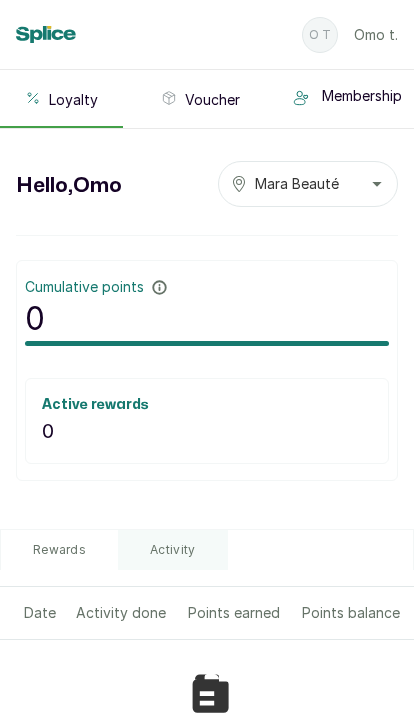 click on "Membership" at bounding box center [362, 98] 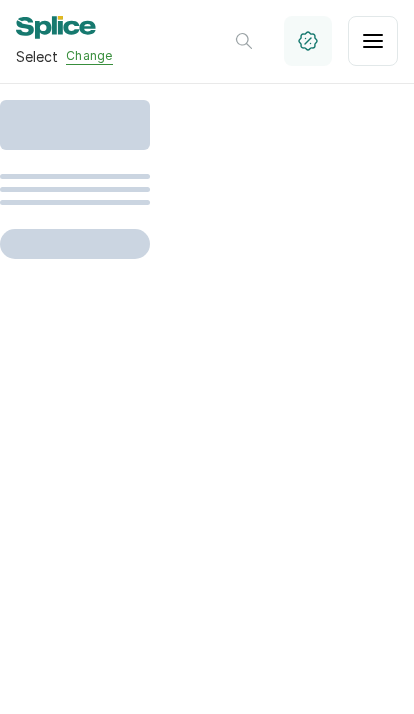 scroll, scrollTop: 82, scrollLeft: 0, axis: vertical 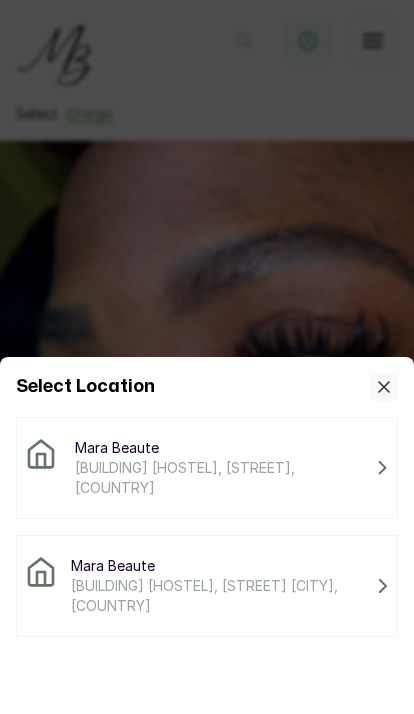 click on "Mara Beaute" at bounding box center [221, 448] 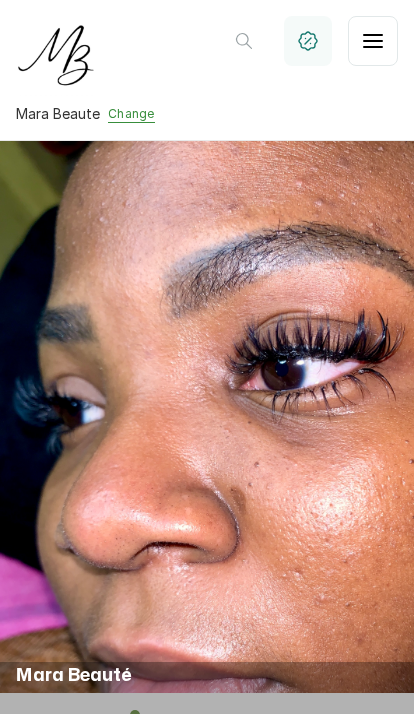 click 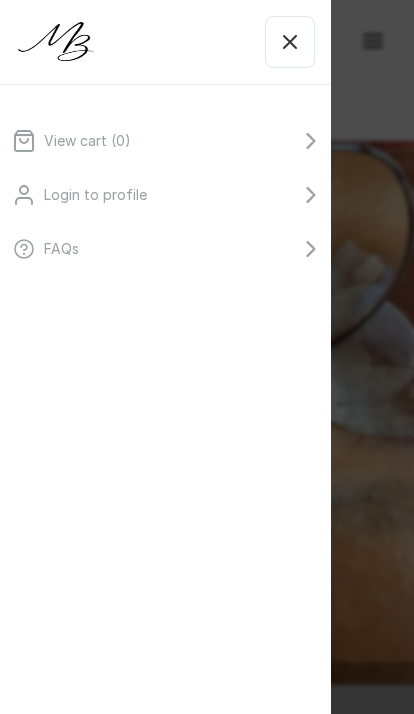 click on "Login to profile" at bounding box center (165, 195) 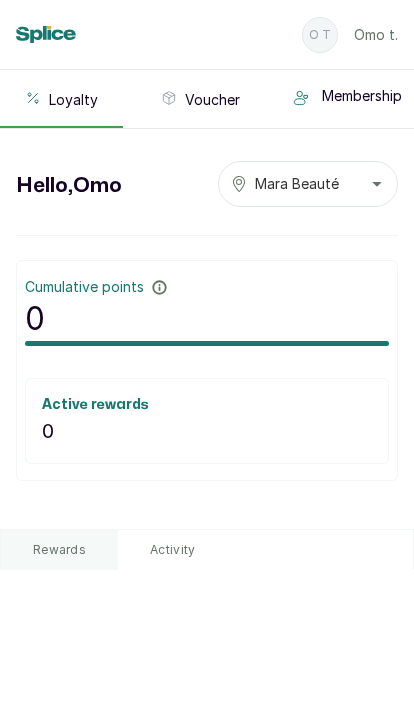 scroll, scrollTop: 0, scrollLeft: 0, axis: both 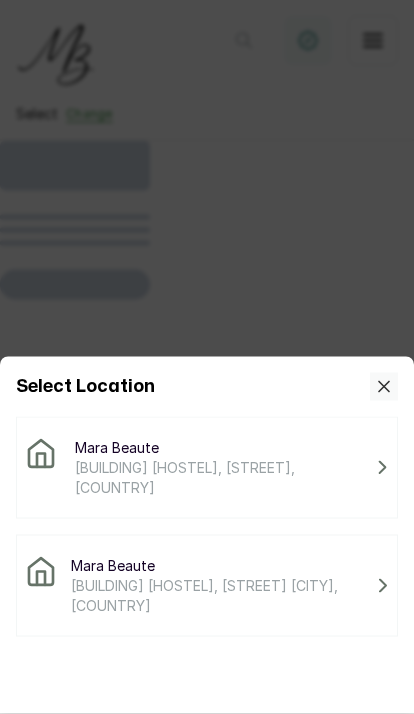 click 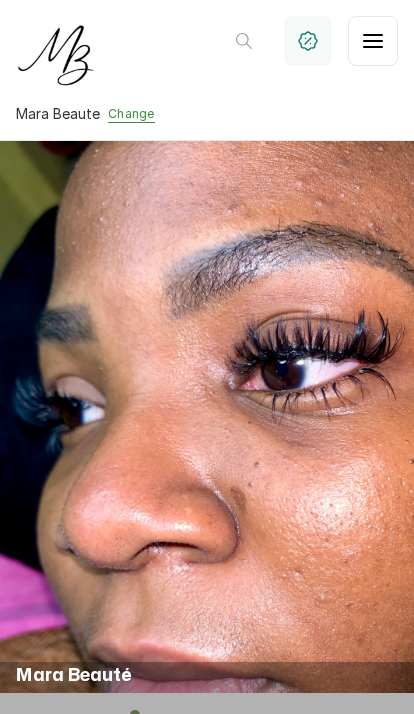 click on "Change" at bounding box center (131, 114) 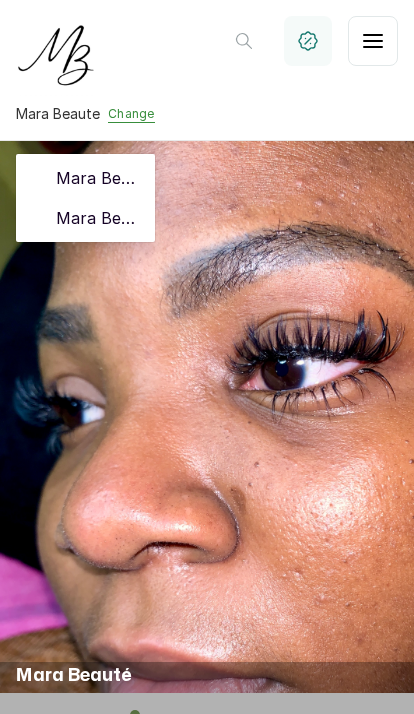 click on "Mara Beaute" at bounding box center [97, 178] 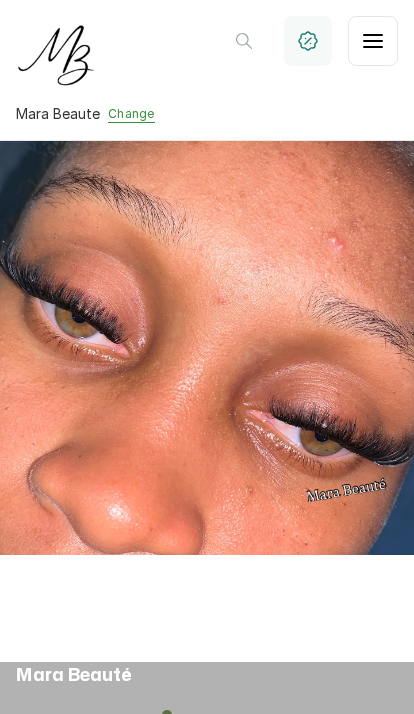 scroll, scrollTop: 0, scrollLeft: 0, axis: both 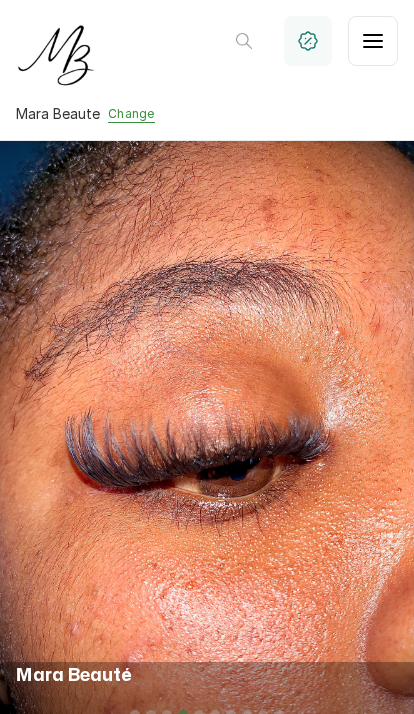 click at bounding box center [207, 440] 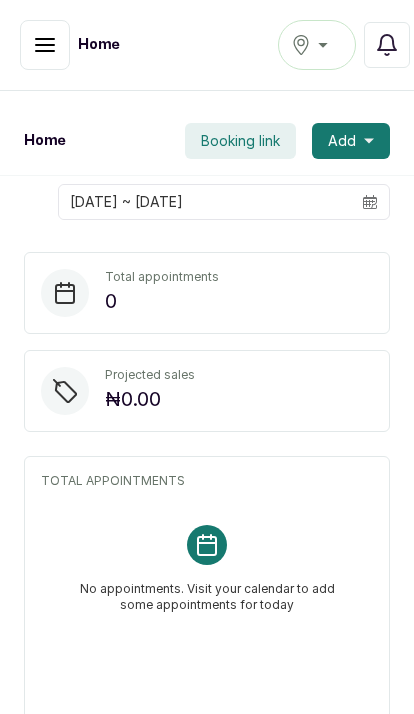 scroll, scrollTop: 0, scrollLeft: 0, axis: both 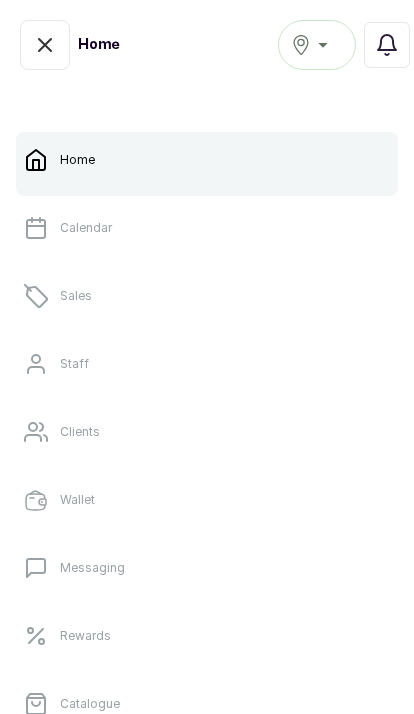 click on "Messaging" at bounding box center (207, 568) 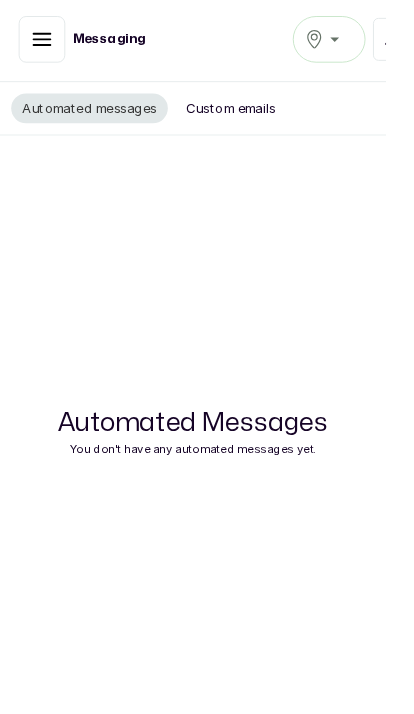scroll, scrollTop: 3, scrollLeft: 0, axis: vertical 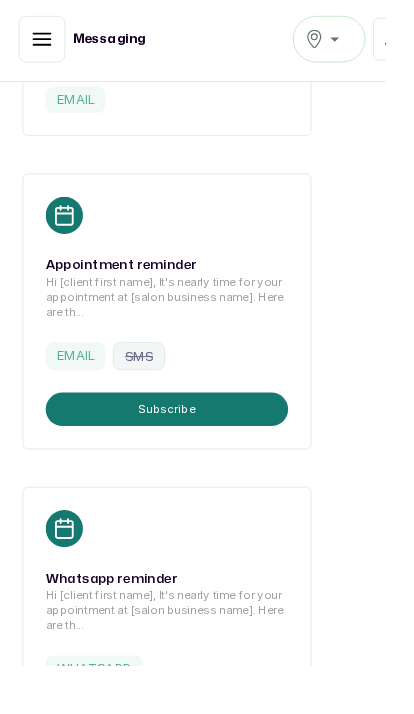 click on "whatsapp" at bounding box center (101, 717) 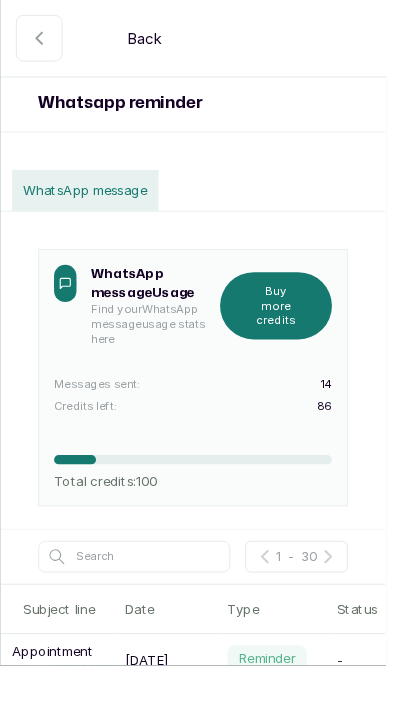 scroll, scrollTop: 0, scrollLeft: 0, axis: both 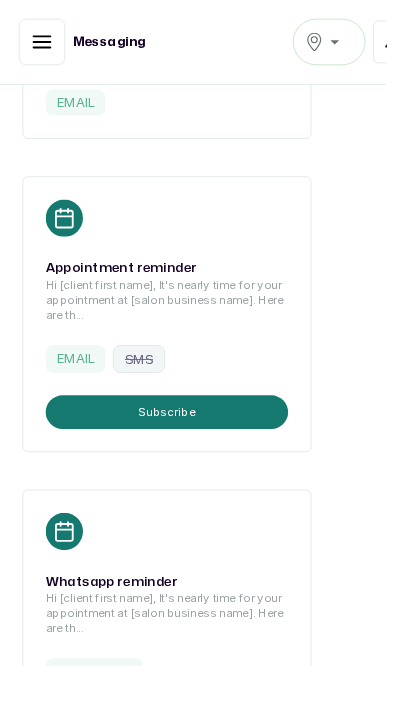 click 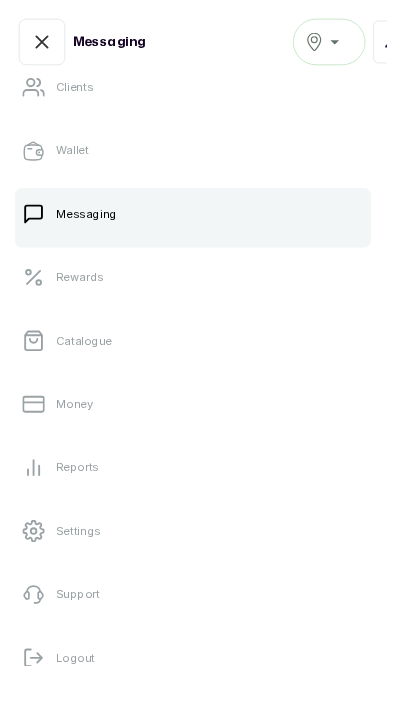 scroll, scrollTop: 338, scrollLeft: 0, axis: vertical 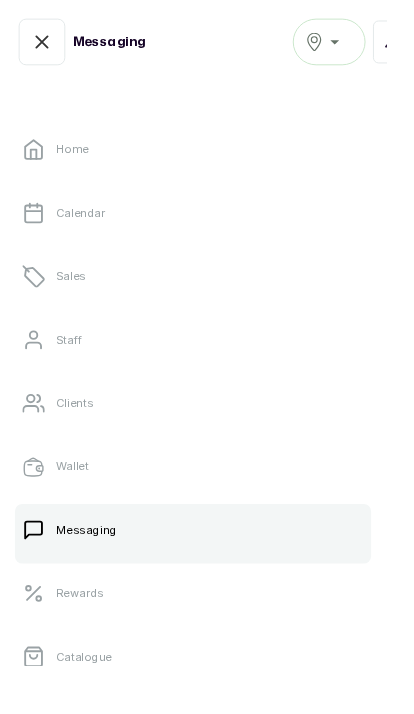 click on "Clients" at bounding box center [207, 432] 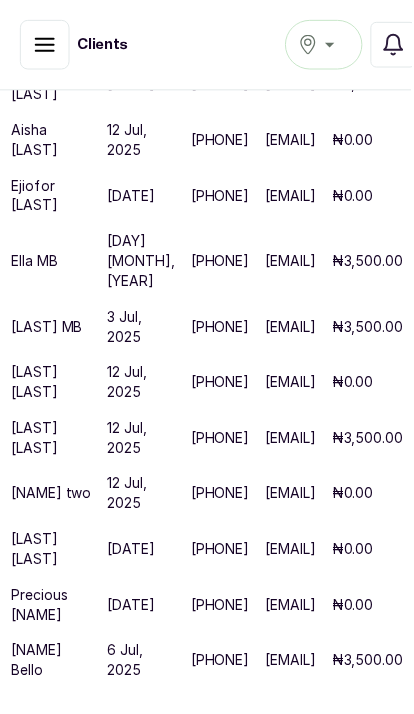 scroll, scrollTop: 617, scrollLeft: 247, axis: both 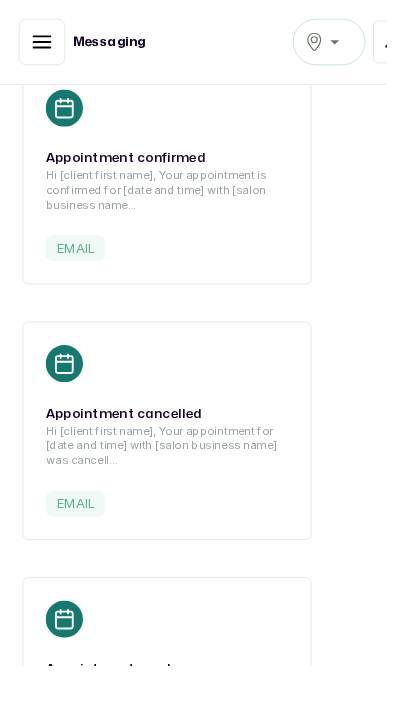 click 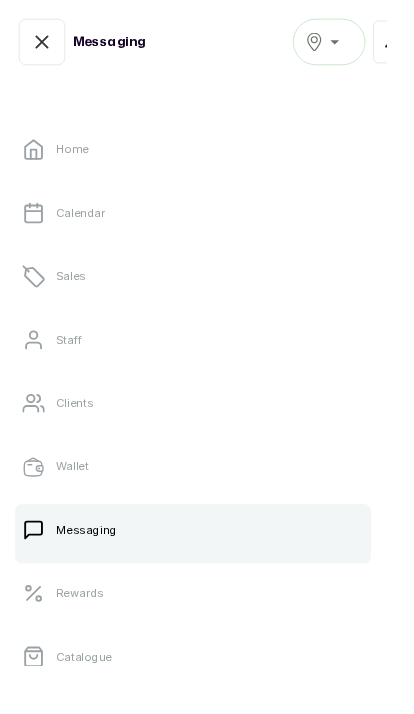 click on "Calendar" at bounding box center [207, 228] 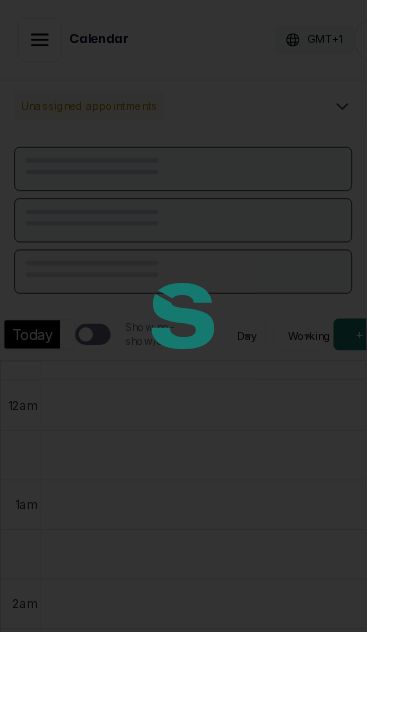 scroll, scrollTop: 673, scrollLeft: 0, axis: vertical 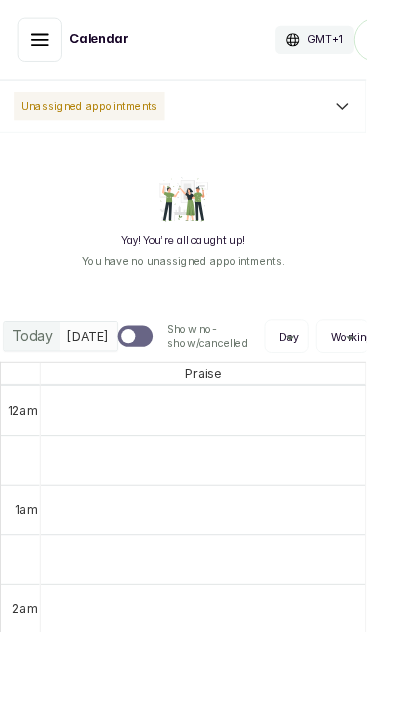 click on "Show no-show/cancelled" at bounding box center (45, 45) 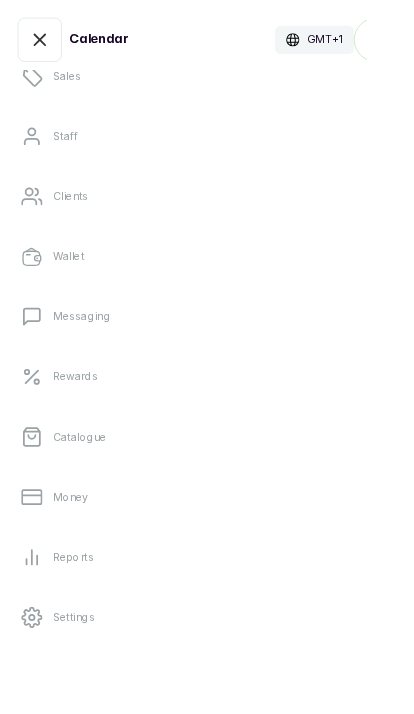 click on "Catalogue" at bounding box center (207, 494) 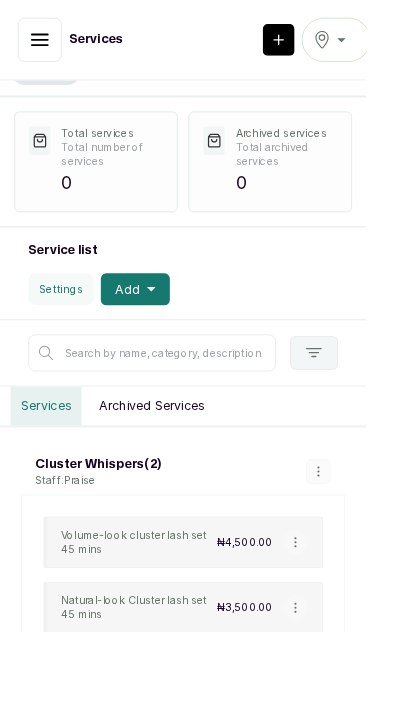 scroll, scrollTop: 40, scrollLeft: 0, axis: vertical 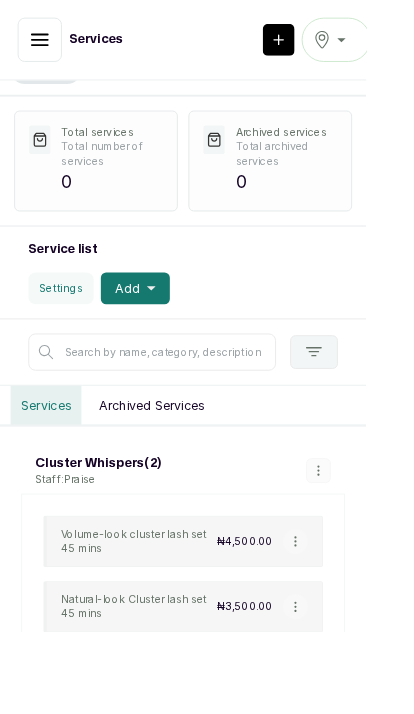 click 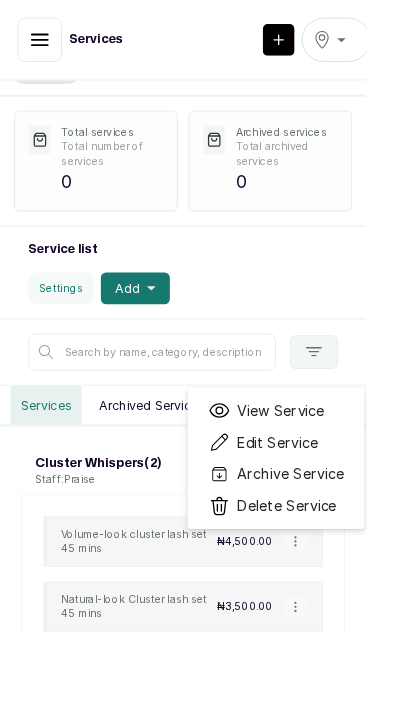 click on "Edit Service" at bounding box center (313, 500) 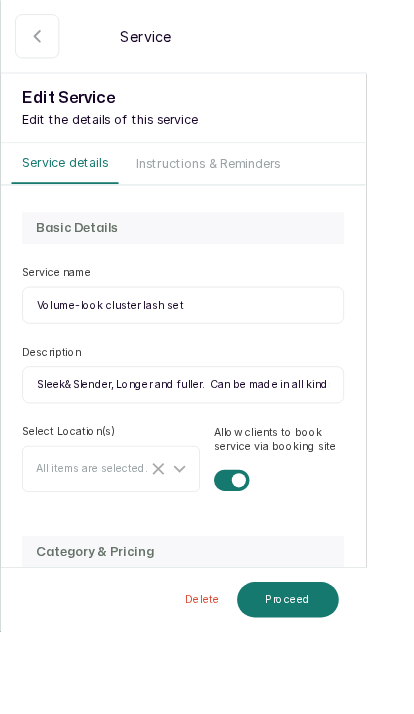 scroll, scrollTop: 0, scrollLeft: 0, axis: both 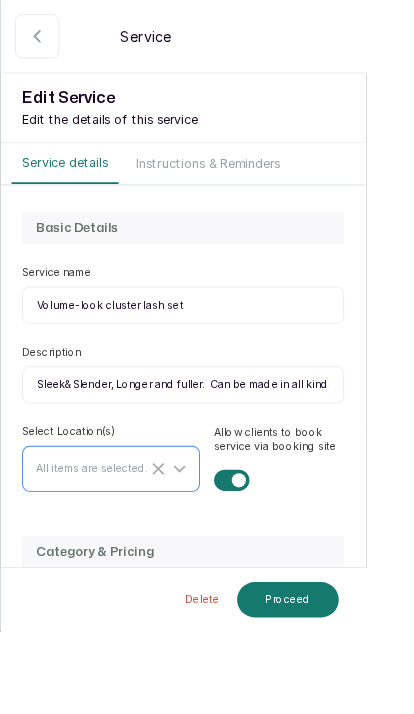 click 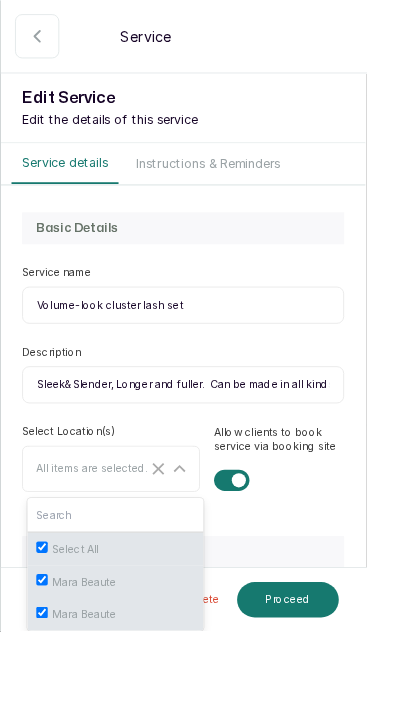 scroll, scrollTop: 93, scrollLeft: 0, axis: vertical 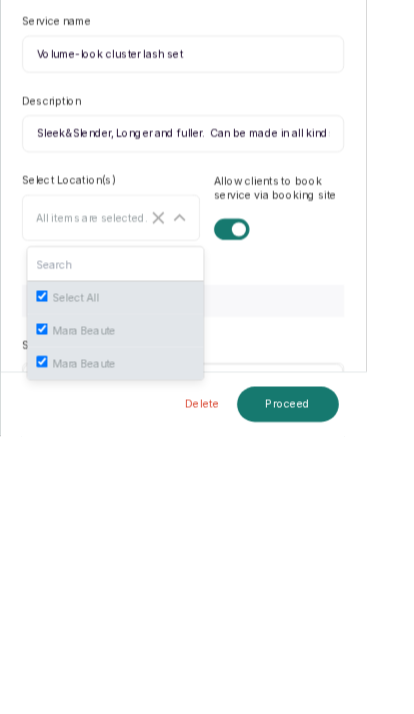 click on "Category & Pricing Select a category Cluster Whispers Add Staff All items are selected. Price 4,500 Price Type Select Price Type Fixed From Set custom price Duration 0 : 45 Add extra time in-between Extra time 0 : 15 Is deposit required to book this service? How much deposit is required? Select Requirement Percentage Fixed Amount 50 %" at bounding box center [207, 879] 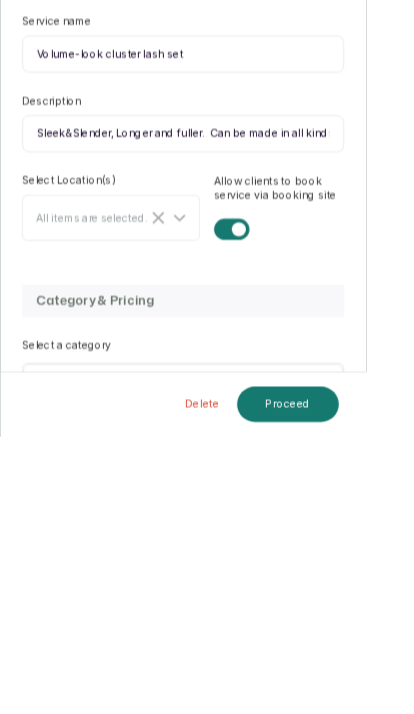 scroll, scrollTop: 0, scrollLeft: 0, axis: both 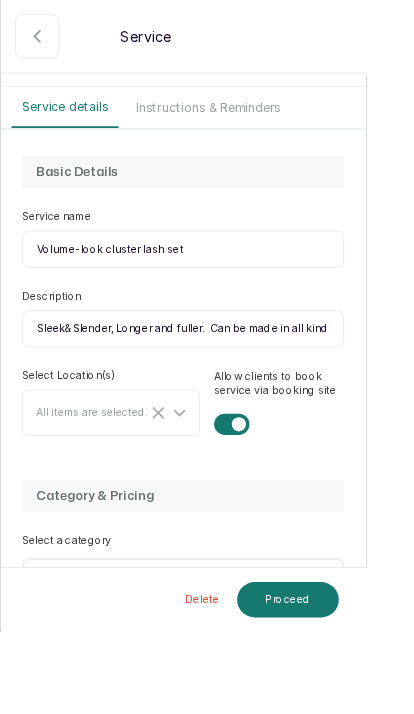 click at bounding box center (42, 41) 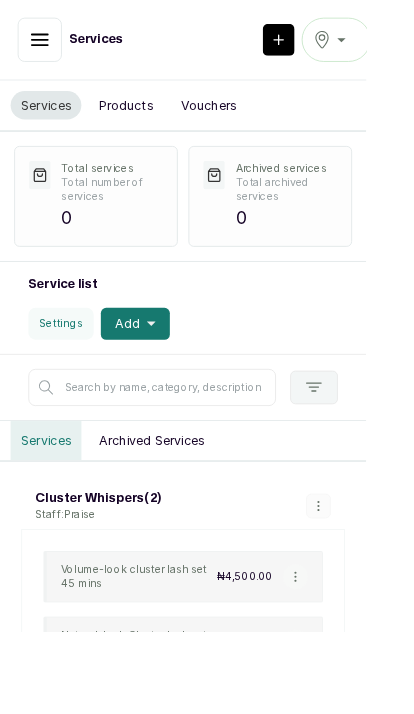 scroll, scrollTop: 0, scrollLeft: 0, axis: both 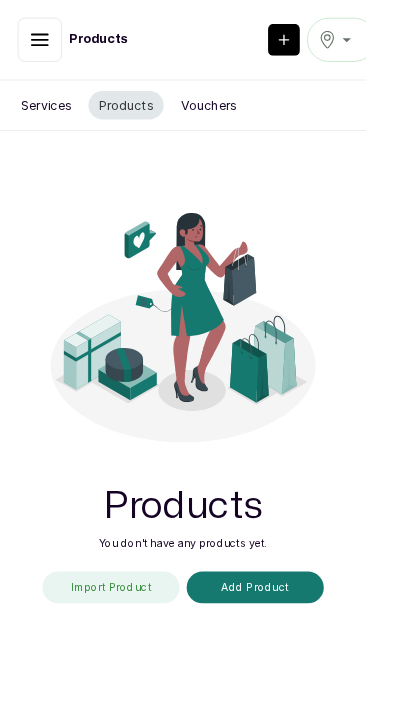 click on "Import Product" at bounding box center [125, 664] 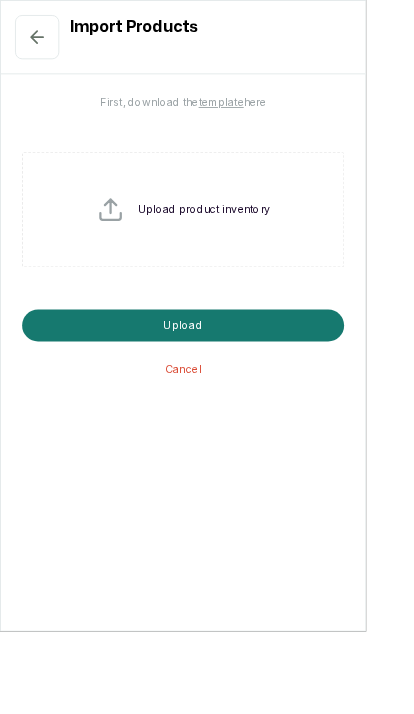 click 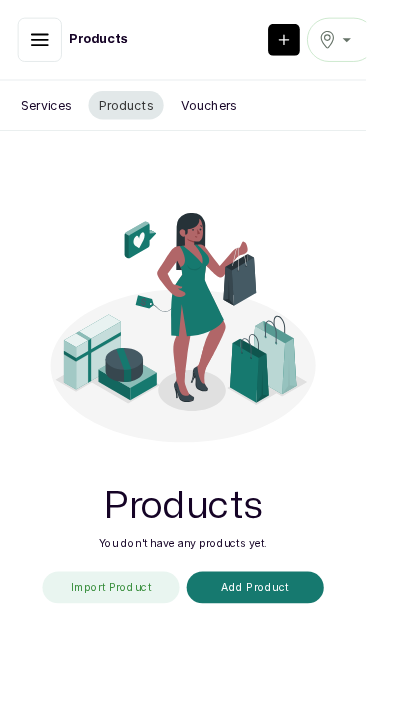 click at bounding box center (45, 45) 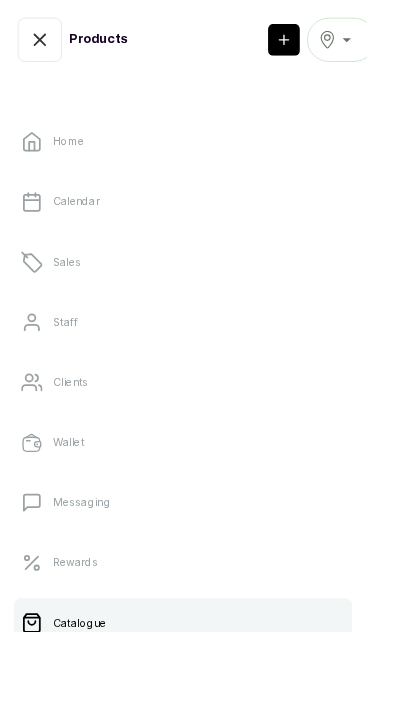 click 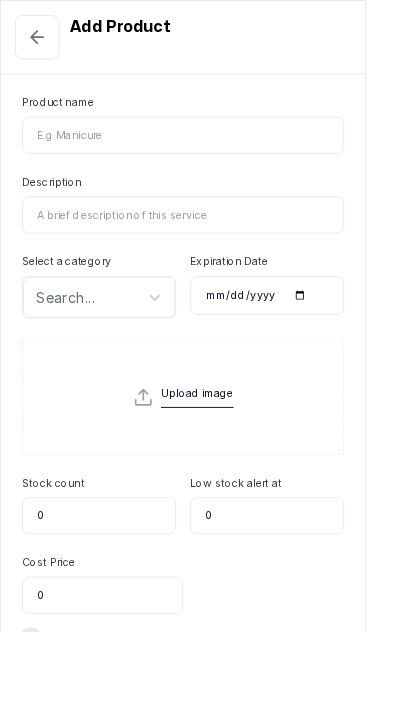 click at bounding box center (42, 42) 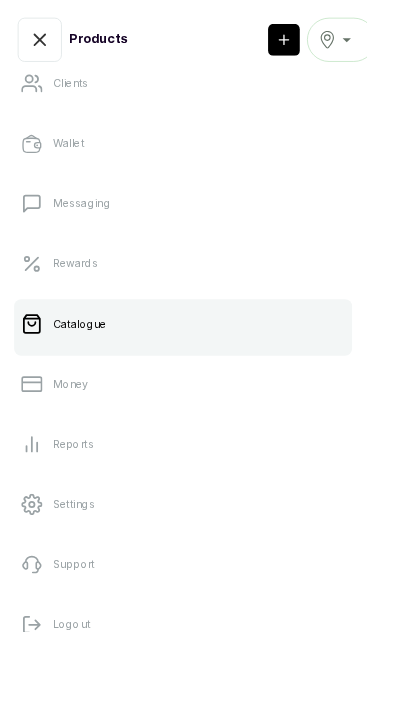 scroll, scrollTop: 338, scrollLeft: 0, axis: vertical 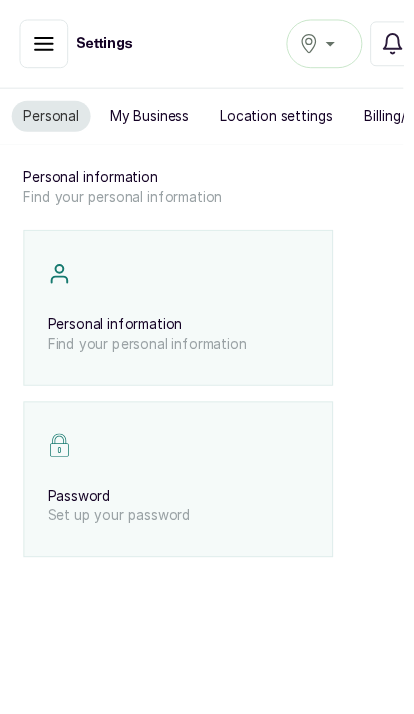 click on "Personal information Find your personal information" at bounding box center [183, 316] 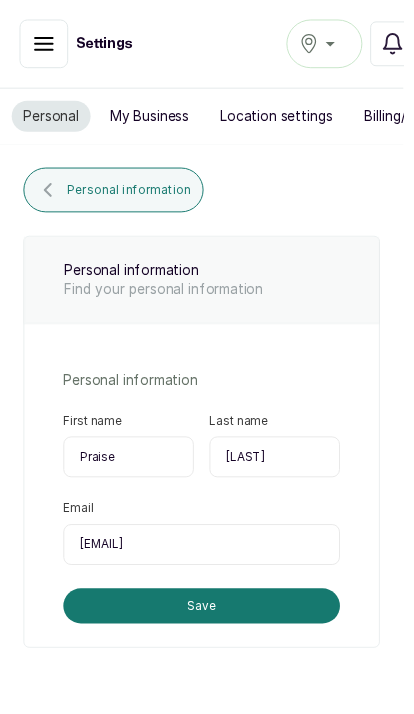 click on "My Business" at bounding box center [153, 119] 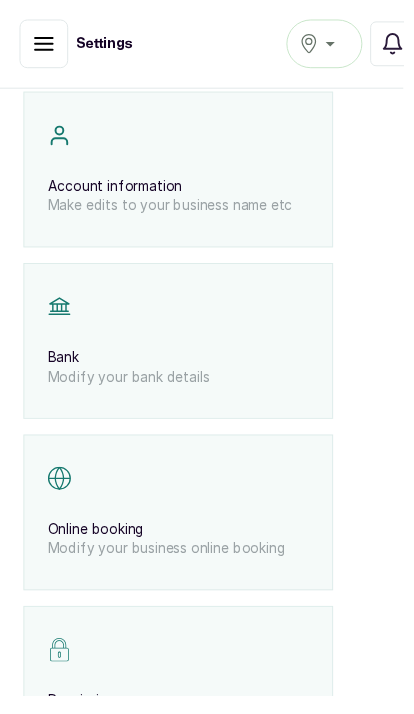 scroll, scrollTop: 161, scrollLeft: 0, axis: vertical 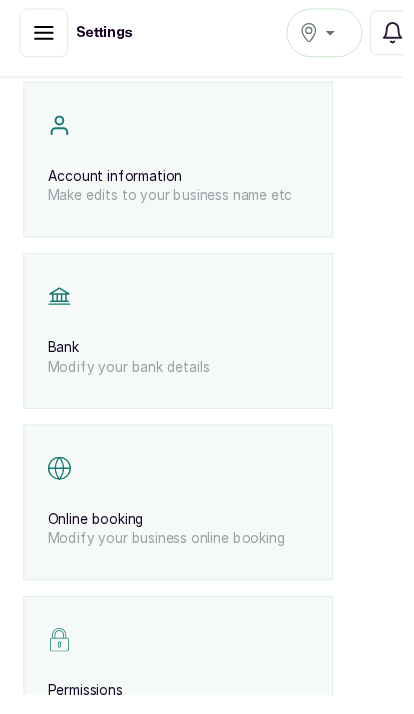 click on "Make edits to your business name etc" at bounding box center [183, 201] 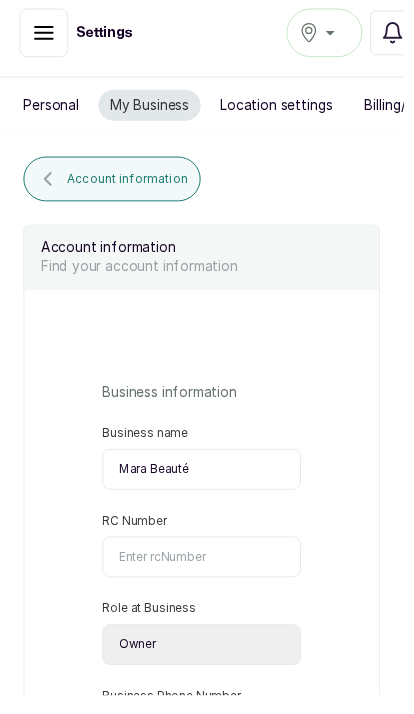 scroll, scrollTop: 0, scrollLeft: 0, axis: both 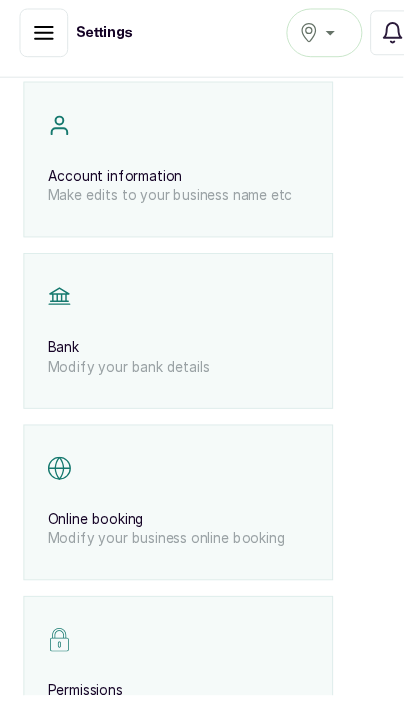 click on "Online booking" at bounding box center [183, 533] 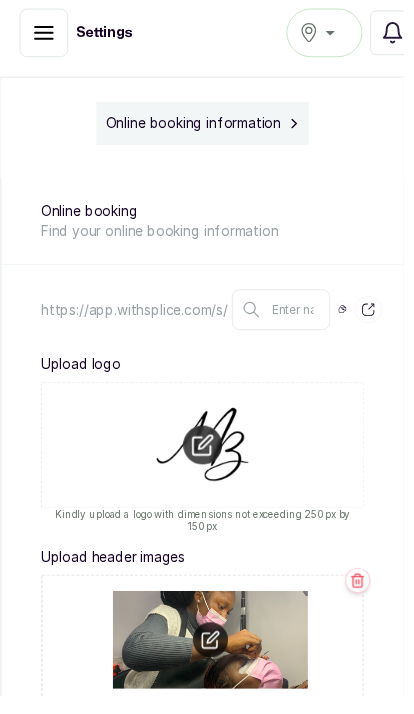 type on "marabeaute" 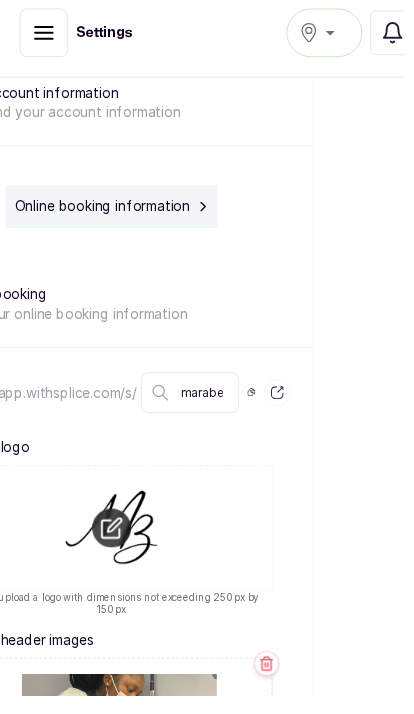 scroll, scrollTop: 75, scrollLeft: 92, axis: both 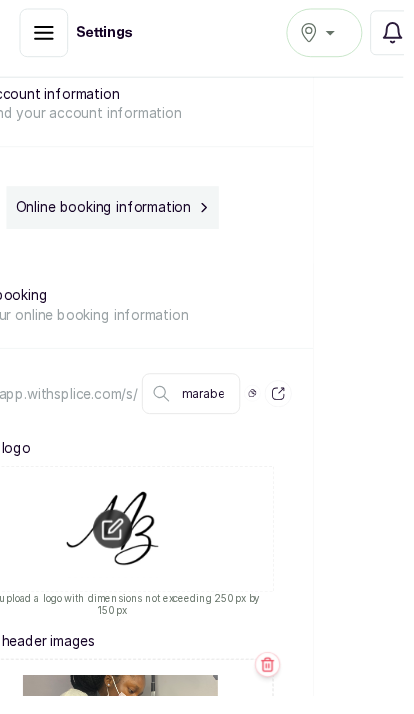 click on "marabeaute" at bounding box center [196, 404] 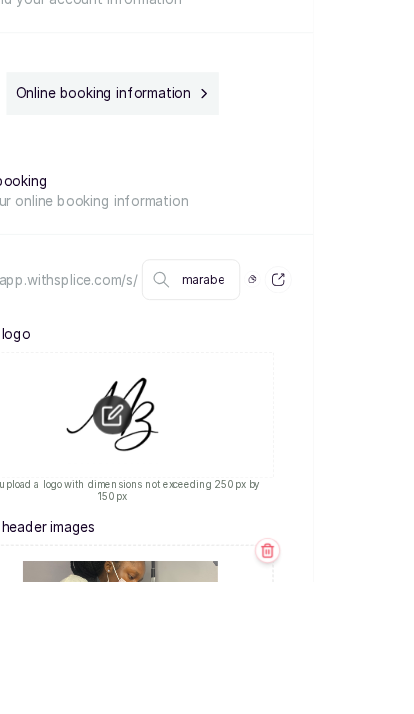 click on "marabeaute" at bounding box center (196, 404) 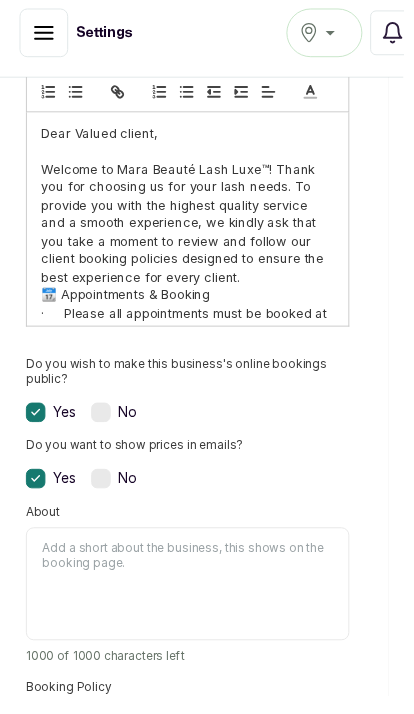 scroll, scrollTop: 4003, scrollLeft: 23, axis: both 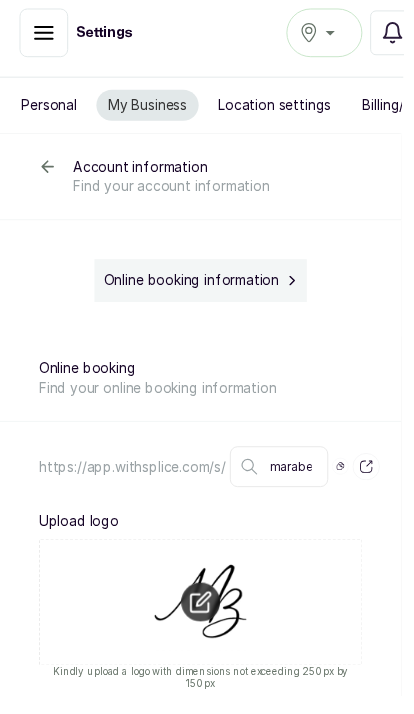 click on "Location settings" at bounding box center (282, 108) 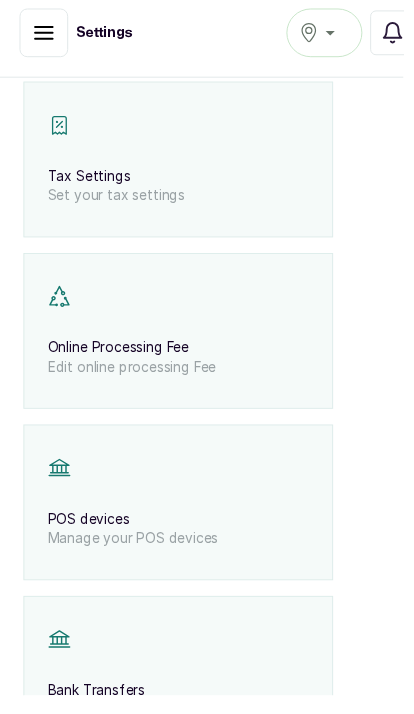 scroll, scrollTop: 513, scrollLeft: 0, axis: vertical 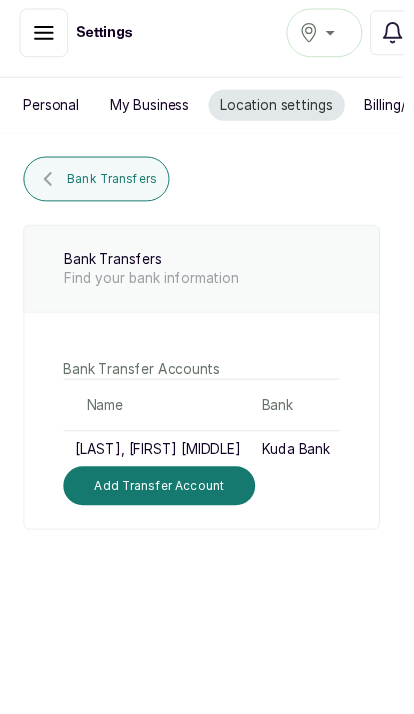 click on "Location settings" at bounding box center [284, 108] 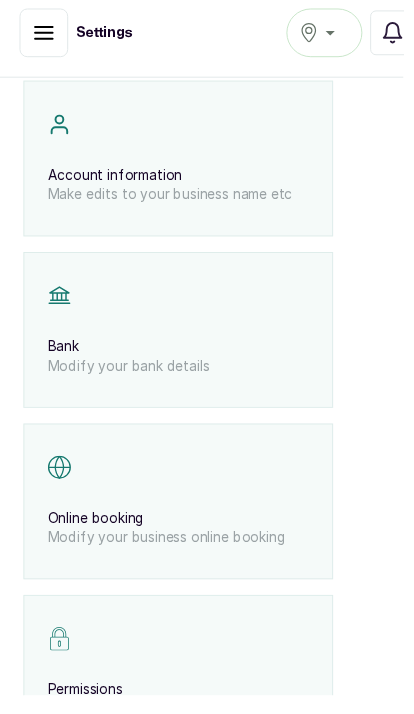 scroll, scrollTop: 161, scrollLeft: 0, axis: vertical 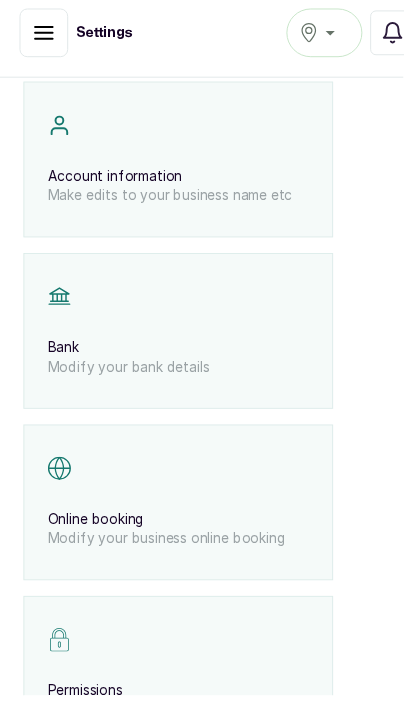 click on "Bank" at bounding box center [183, 357] 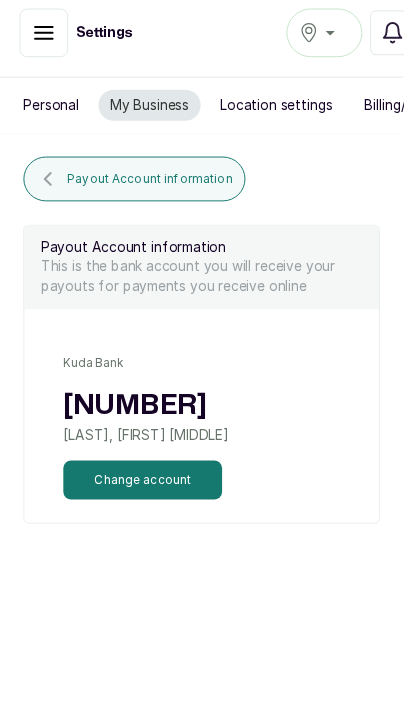scroll, scrollTop: 0, scrollLeft: 0, axis: both 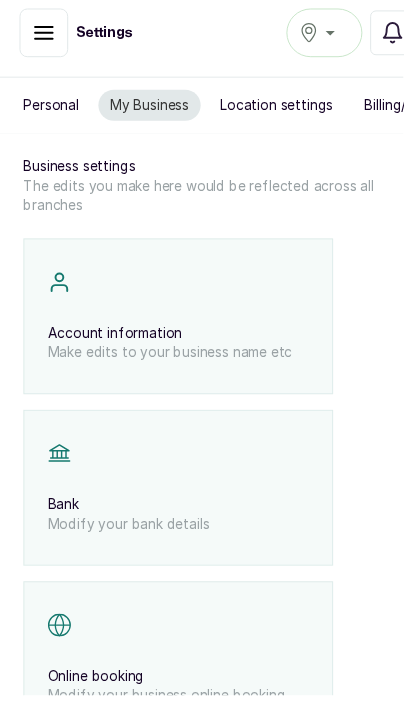 click on "Personal" at bounding box center [52, 108] 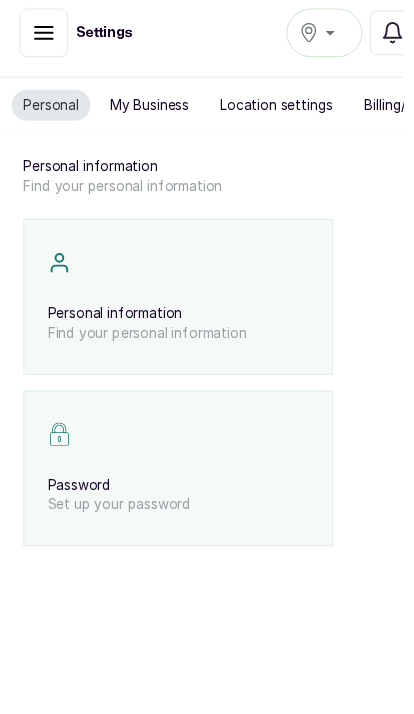 click on "My Business" at bounding box center (153, 108) 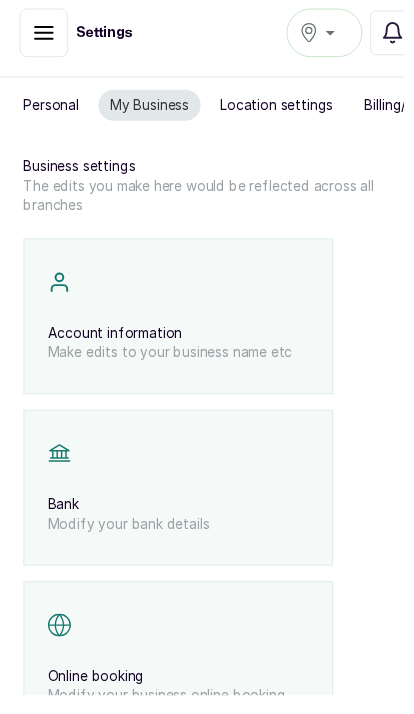 scroll, scrollTop: 0, scrollLeft: 0, axis: both 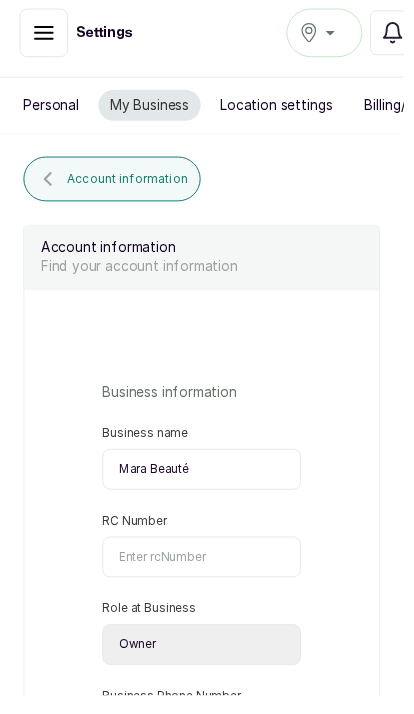 click 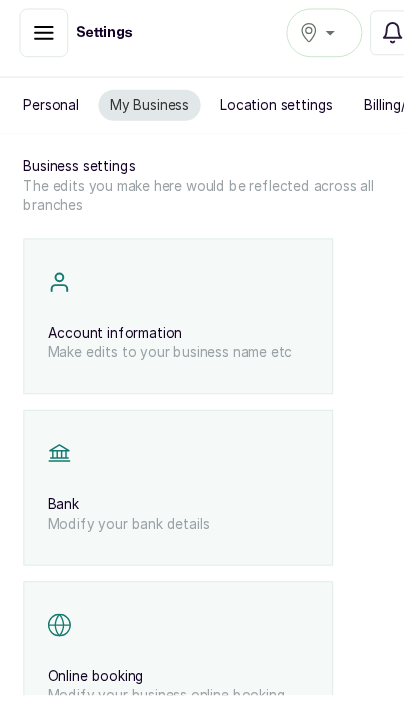 click on "Bank" at bounding box center (183, 518) 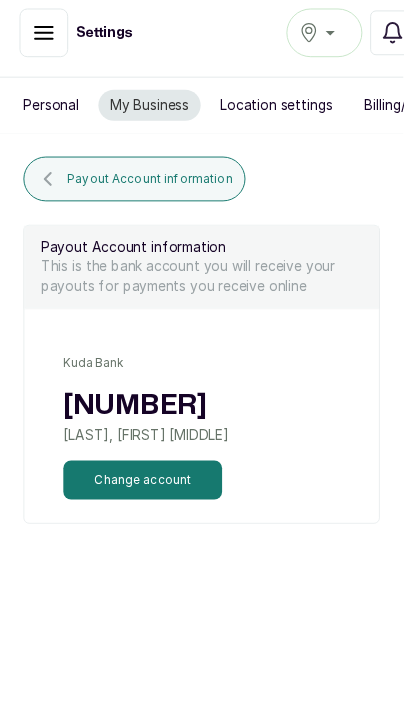 click on "Payout Account information" at bounding box center (138, 184) 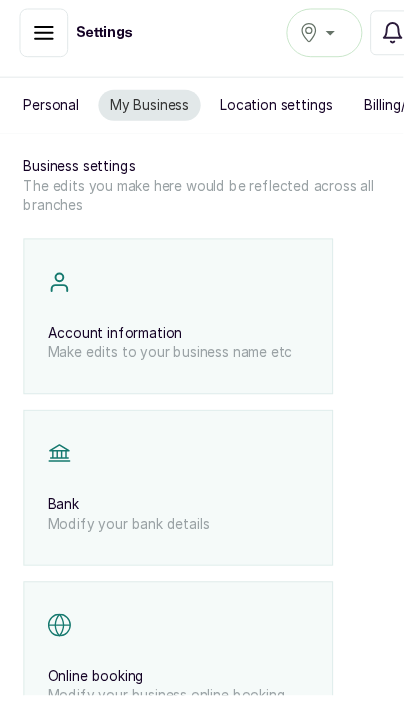 scroll, scrollTop: 0, scrollLeft: 0, axis: both 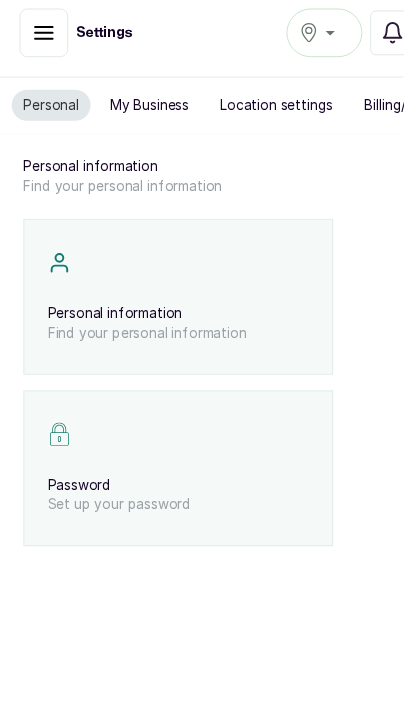 click 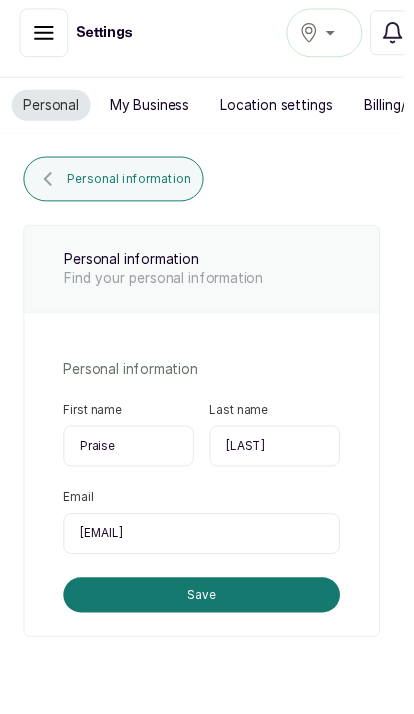 click on "Personal information" at bounding box center (116, 184) 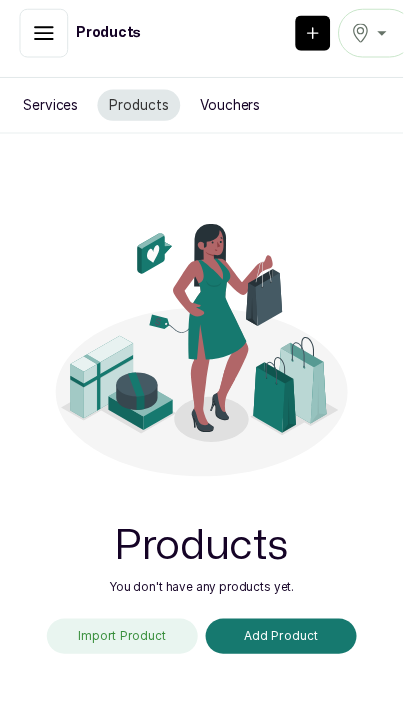 scroll, scrollTop: 0, scrollLeft: 0, axis: both 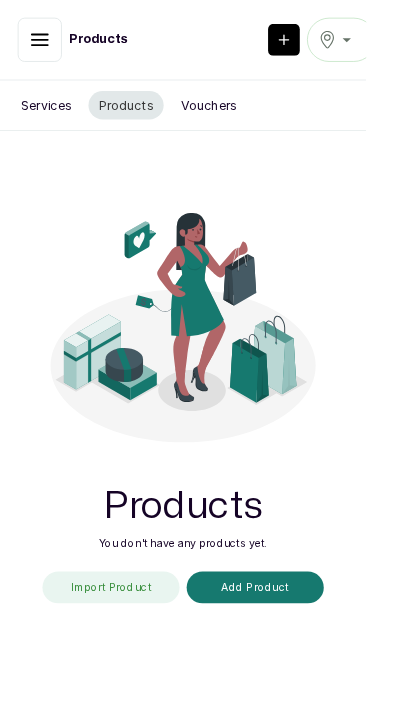 click at bounding box center (45, 45) 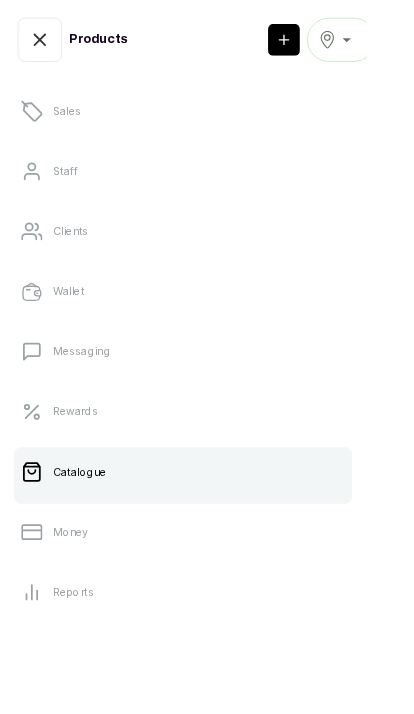 scroll, scrollTop: 200, scrollLeft: 0, axis: vertical 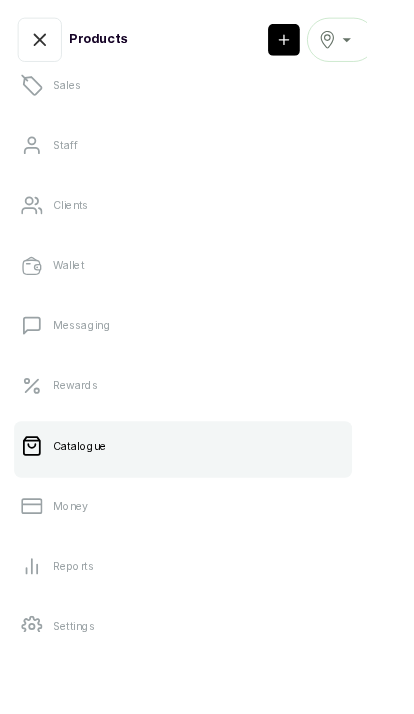 click on "Settings" at bounding box center [207, 708] 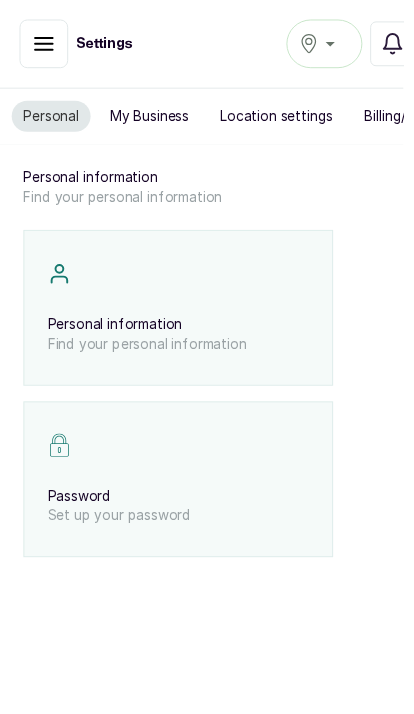 click on "My Business" at bounding box center [153, 119] 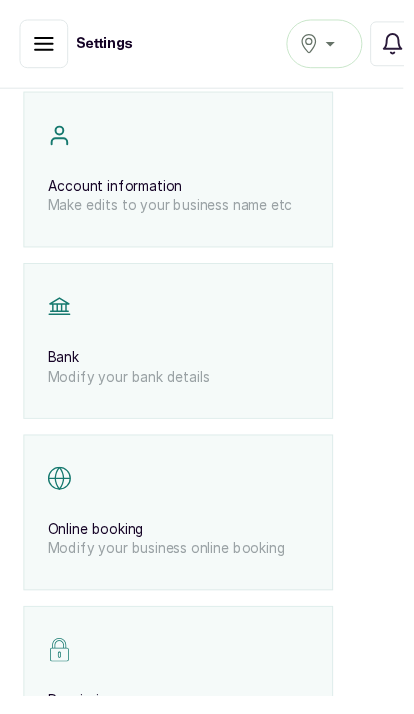 scroll, scrollTop: 161, scrollLeft: 0, axis: vertical 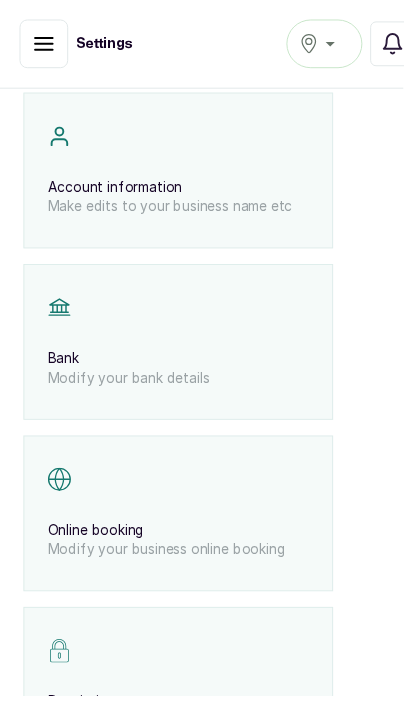 click on "Online booking" at bounding box center [183, 544] 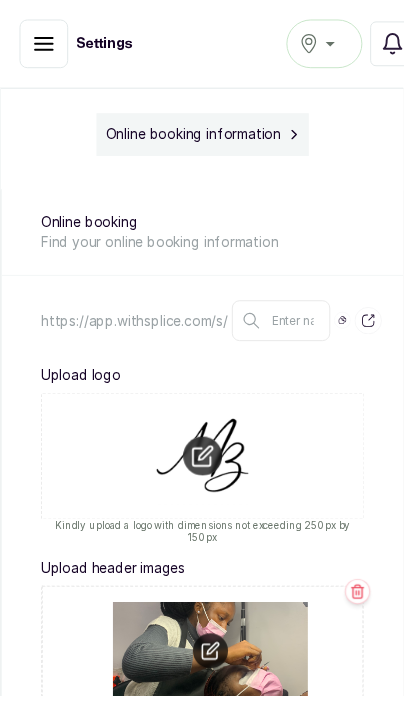type on "marabeaute" 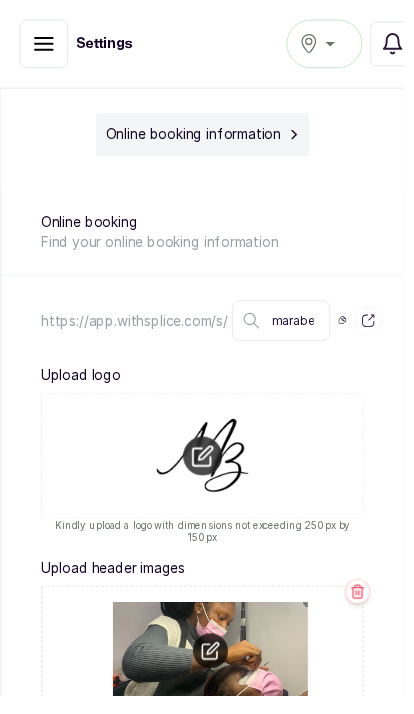 click on "Online booking information" at bounding box center [199, 138] 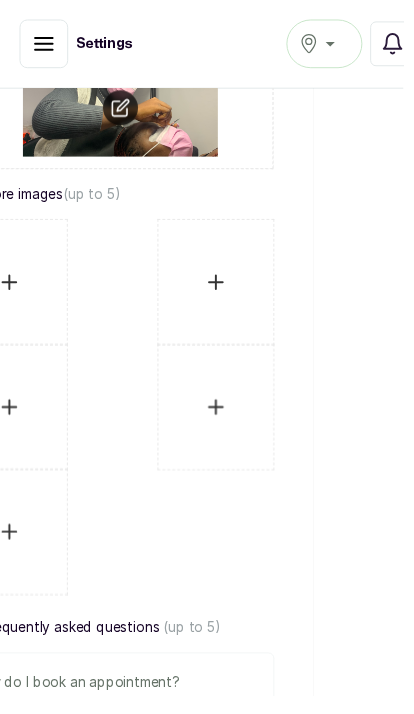 click on "Mara Beaute" at bounding box center [333, 45] 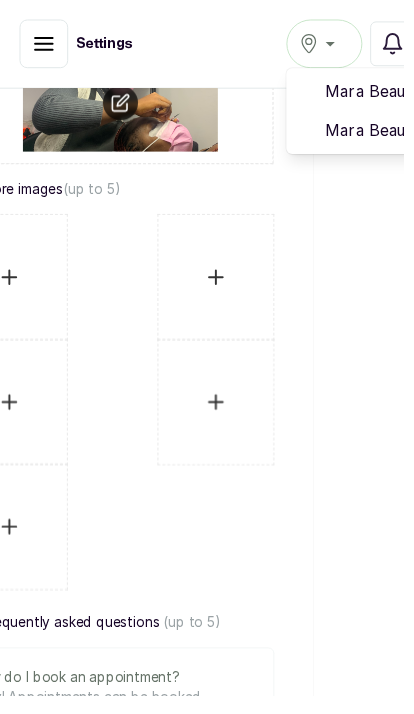 scroll, scrollTop: 724, scrollLeft: 92, axis: both 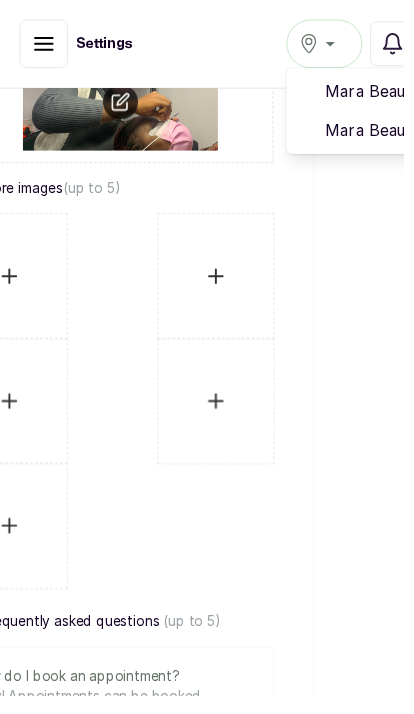 click on "Mara Beaute" at bounding box center (394, 134) 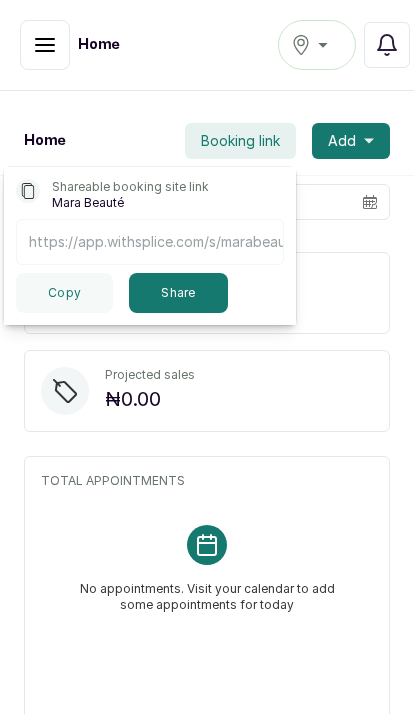scroll, scrollTop: 0, scrollLeft: 0, axis: both 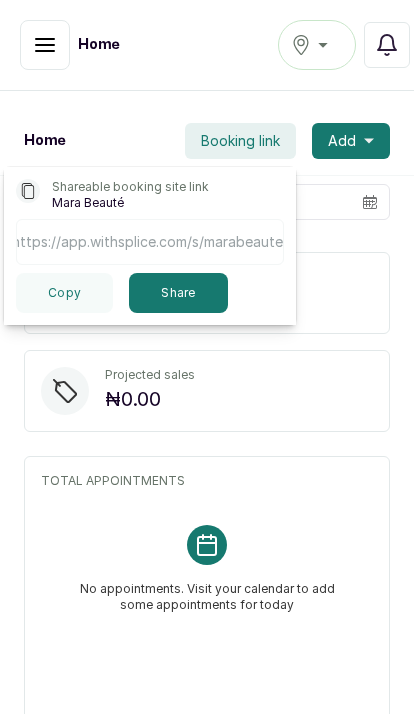 click 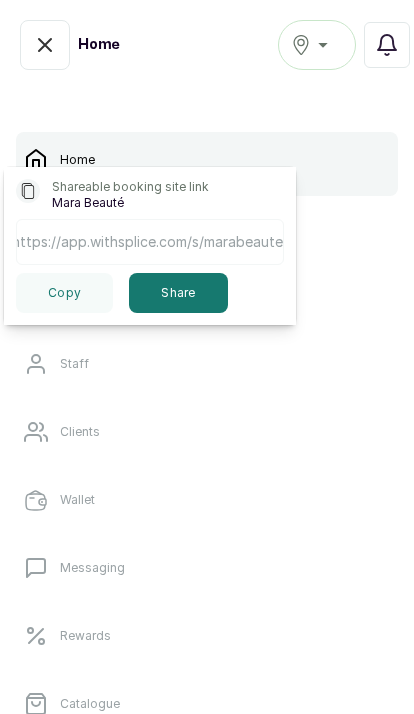 click on "Clients" at bounding box center [207, 432] 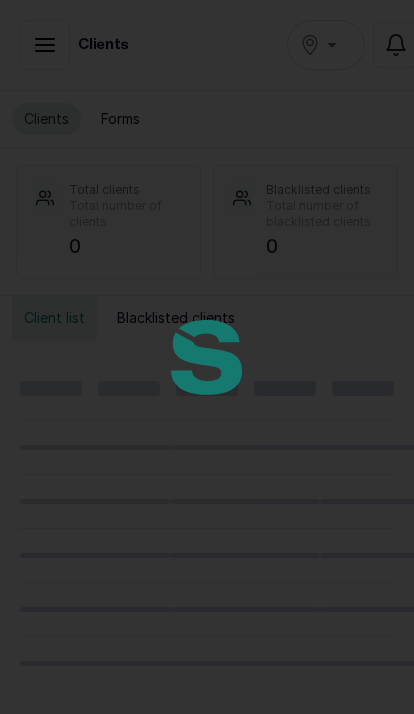 click at bounding box center [207, 357] 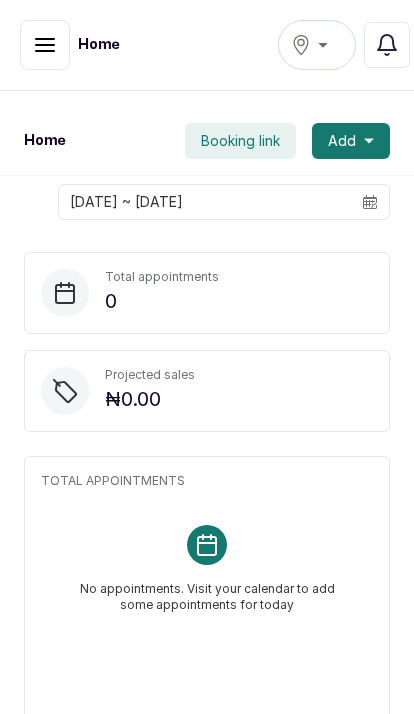 click at bounding box center (45, 45) 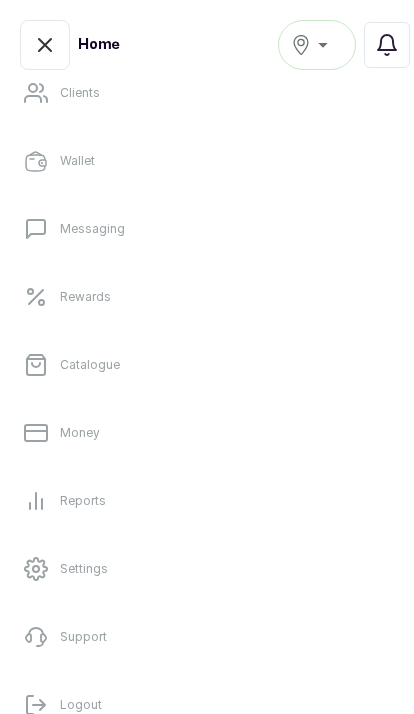 scroll, scrollTop: 338, scrollLeft: 0, axis: vertical 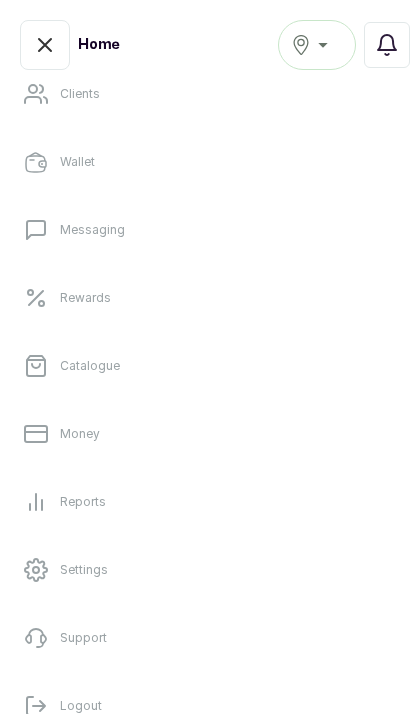 click on "Settings" at bounding box center (207, 570) 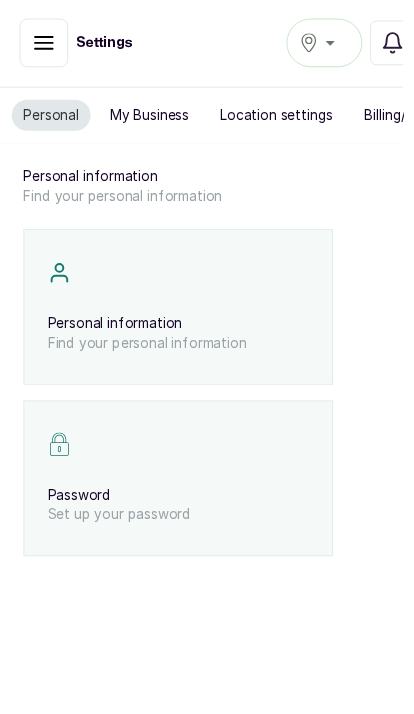 click on "My Business" at bounding box center [153, 118] 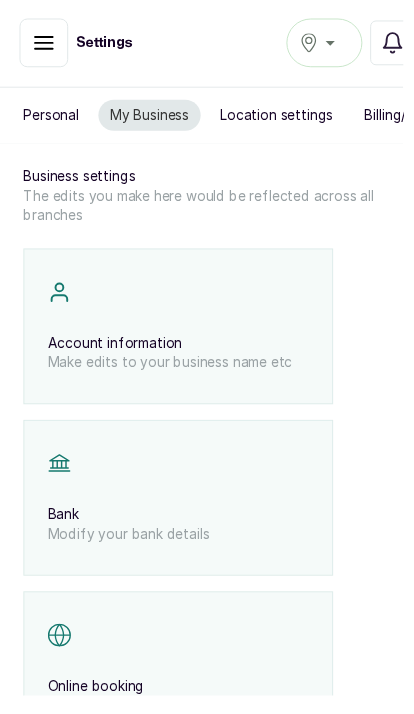 scroll, scrollTop: 1, scrollLeft: 0, axis: vertical 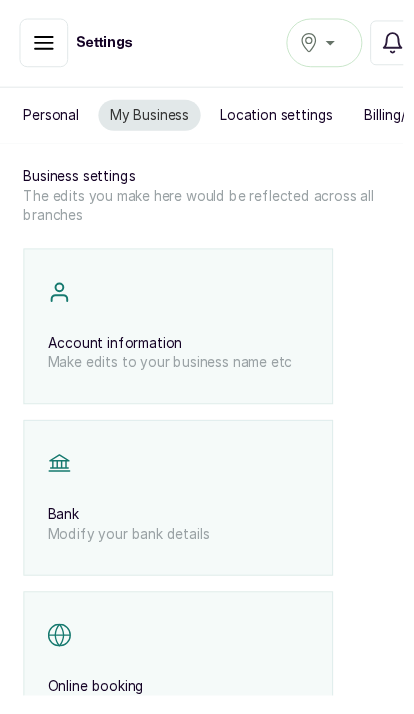 click on "Account information" at bounding box center (183, 352) 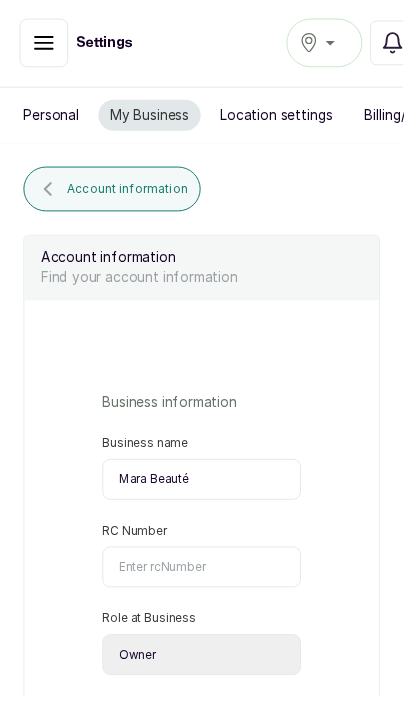 scroll, scrollTop: 0, scrollLeft: 0, axis: both 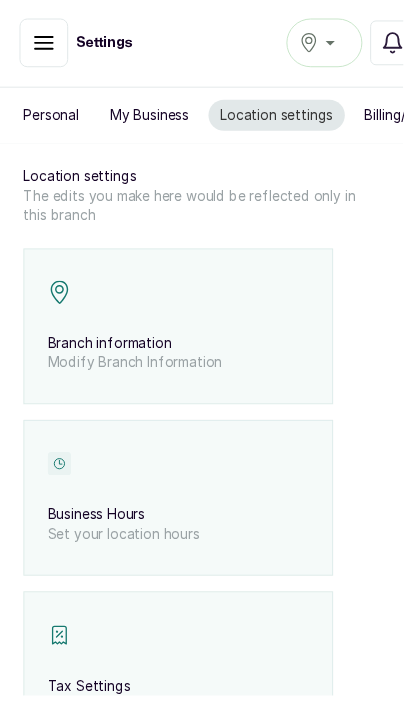 click on "Mara Beaute" at bounding box center [333, 44] 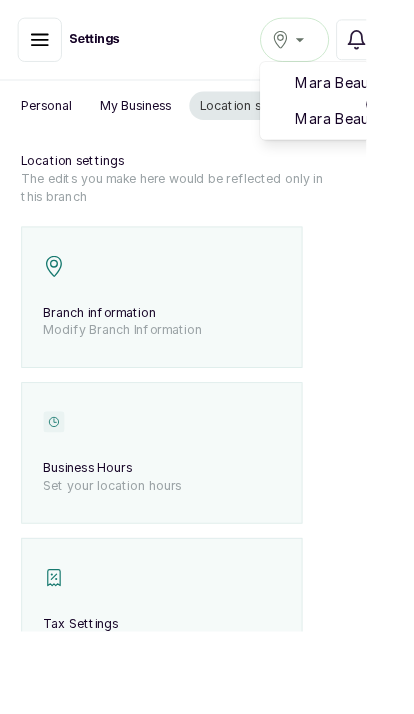 click on "Mara Beaute" at bounding box center [406, 134] 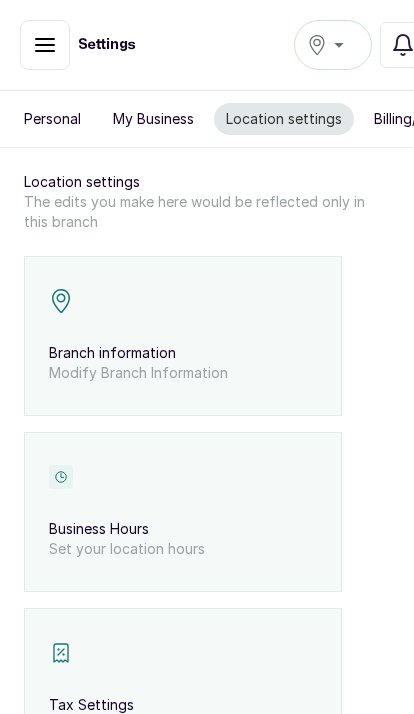 scroll, scrollTop: 0, scrollLeft: 0, axis: both 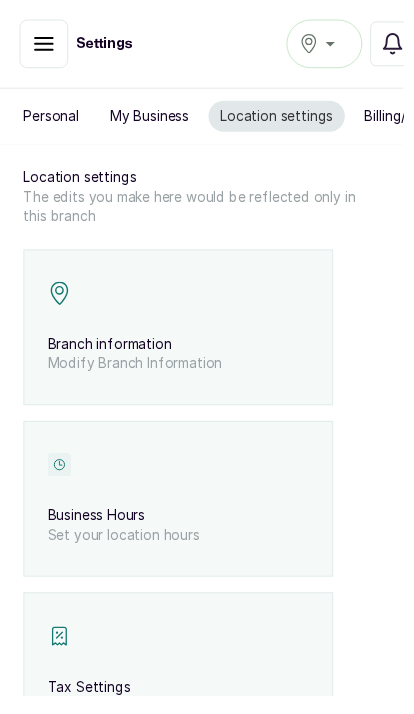 click on "Modify Branch Information" at bounding box center (183, 373) 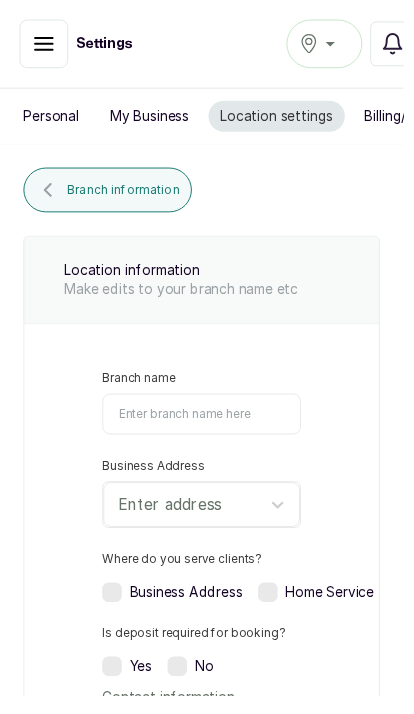type on "[PHONE]" 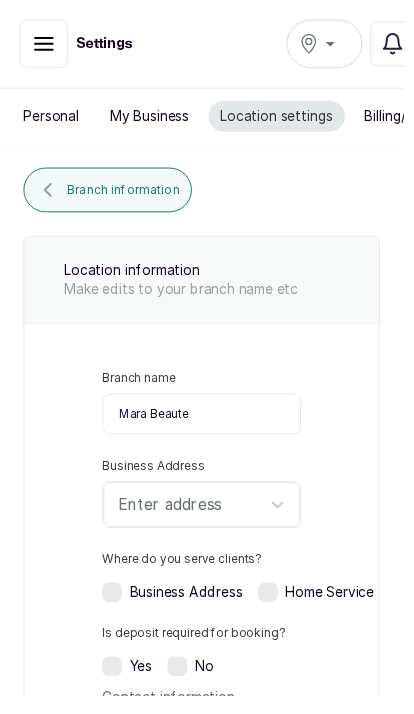 select on "percentage" 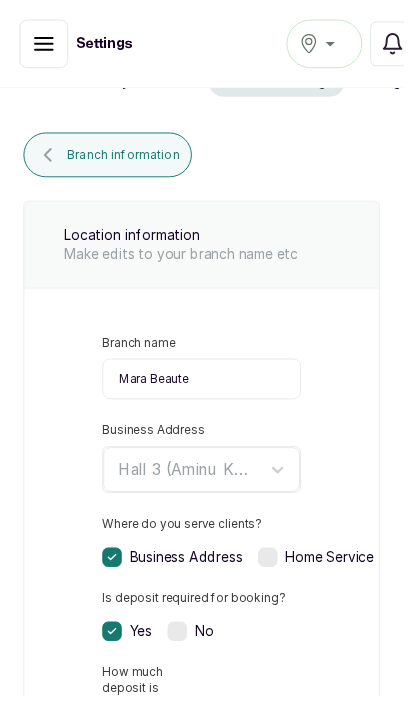 scroll, scrollTop: 38, scrollLeft: 0, axis: vertical 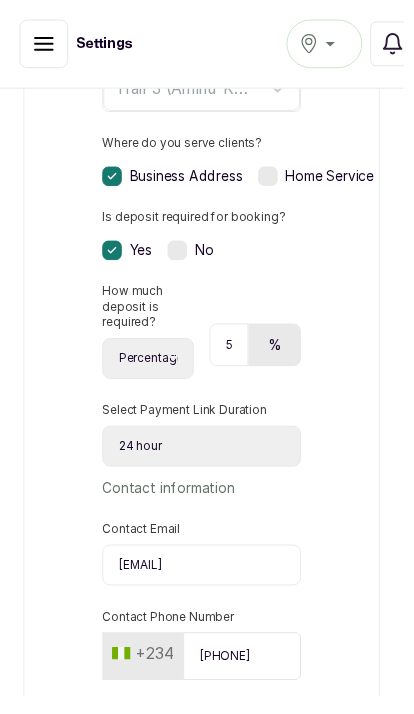 click on "Branch name Mara Beaute Business Address Hall 3 (Aminu Kano) Hostel, Ugbowo [CITY], [COUNTRY] Where do you serve clients? Business Address Home Service Is deposit required for booking? Yes No How much deposit is required? Select Requirement Percentage Fixed Amount 50 % Select Payment Link Duration Select Duration 1 hour 2 hour 3 hour 4 hour 5 hour 6 hour 7 hour 8 hour 9 hour 10 hour 11 hour 12 hour 13 hour 14 hour 15 hour 16 hour 17 hour 18 hour 19 hour 20 hour 21 hour 22 hour 23 hour 24 hour Contact information Contact Email [EMAIL] Contact Phone Number +[COUNTRY CODE] [PHONE] Save" at bounding box center (207, 355) 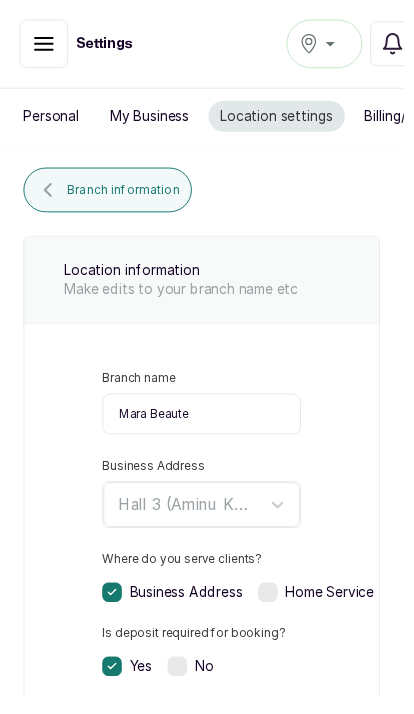 scroll, scrollTop: 0, scrollLeft: 0, axis: both 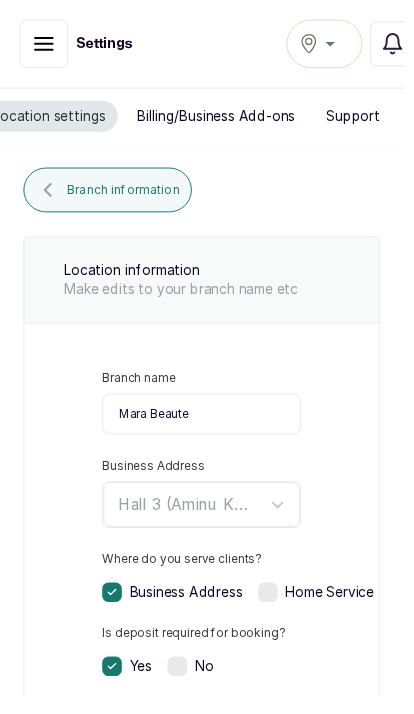 click on "Mara Beaute" at bounding box center [333, 45] 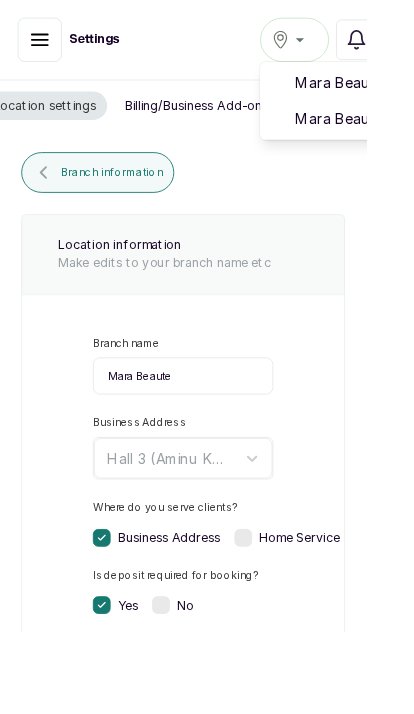 click on "Mara Beaute" at bounding box center (394, 134) 